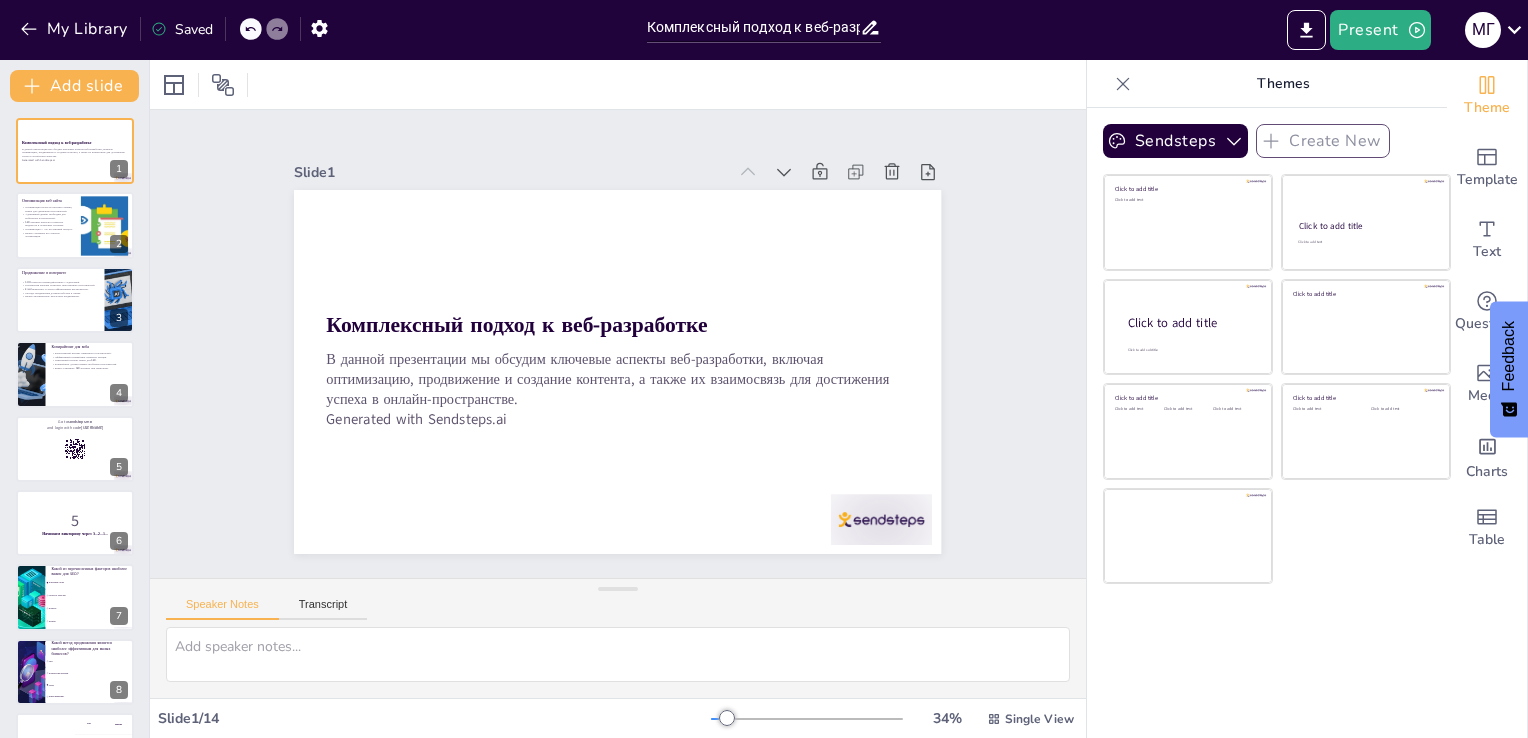 scroll, scrollTop: 0, scrollLeft: 0, axis: both 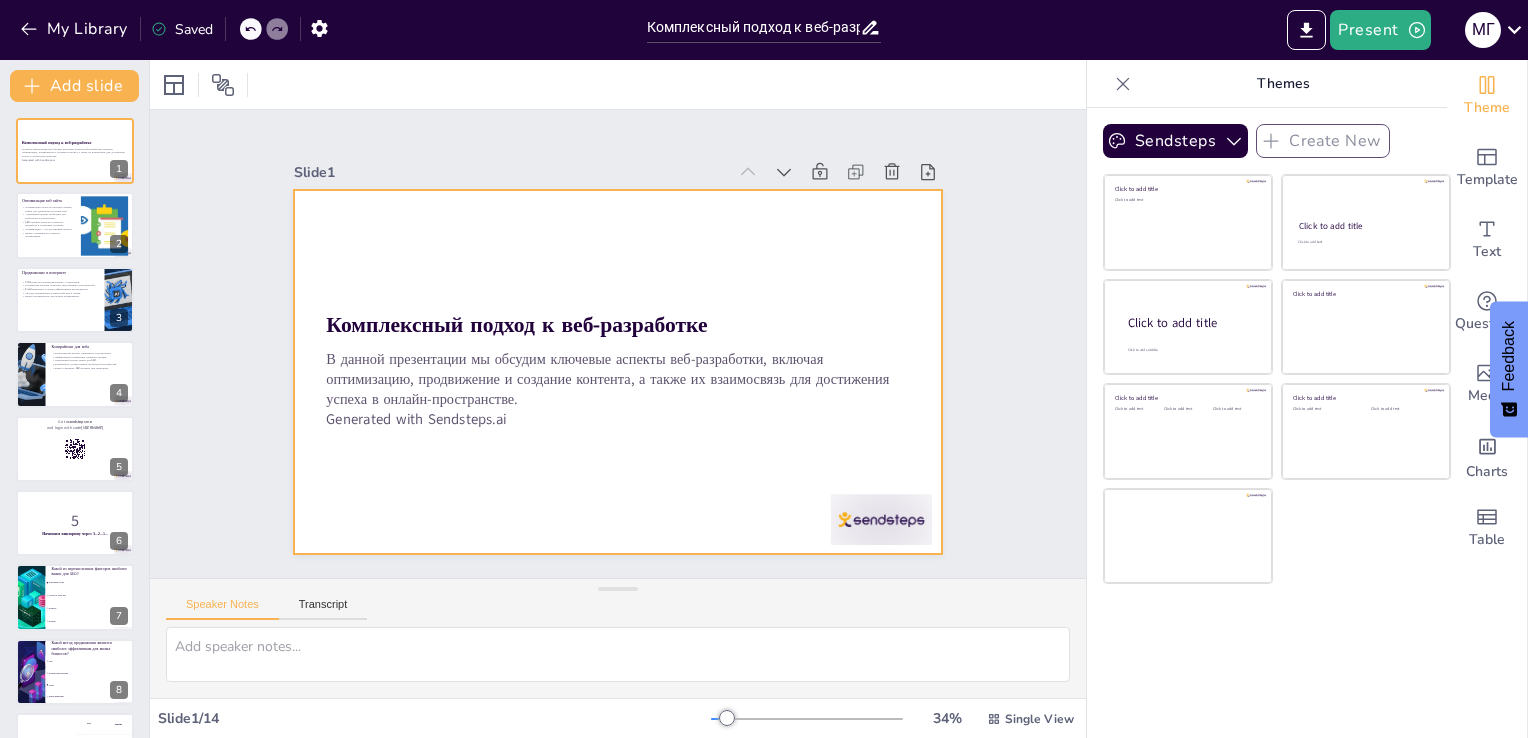 checkbox on "true" 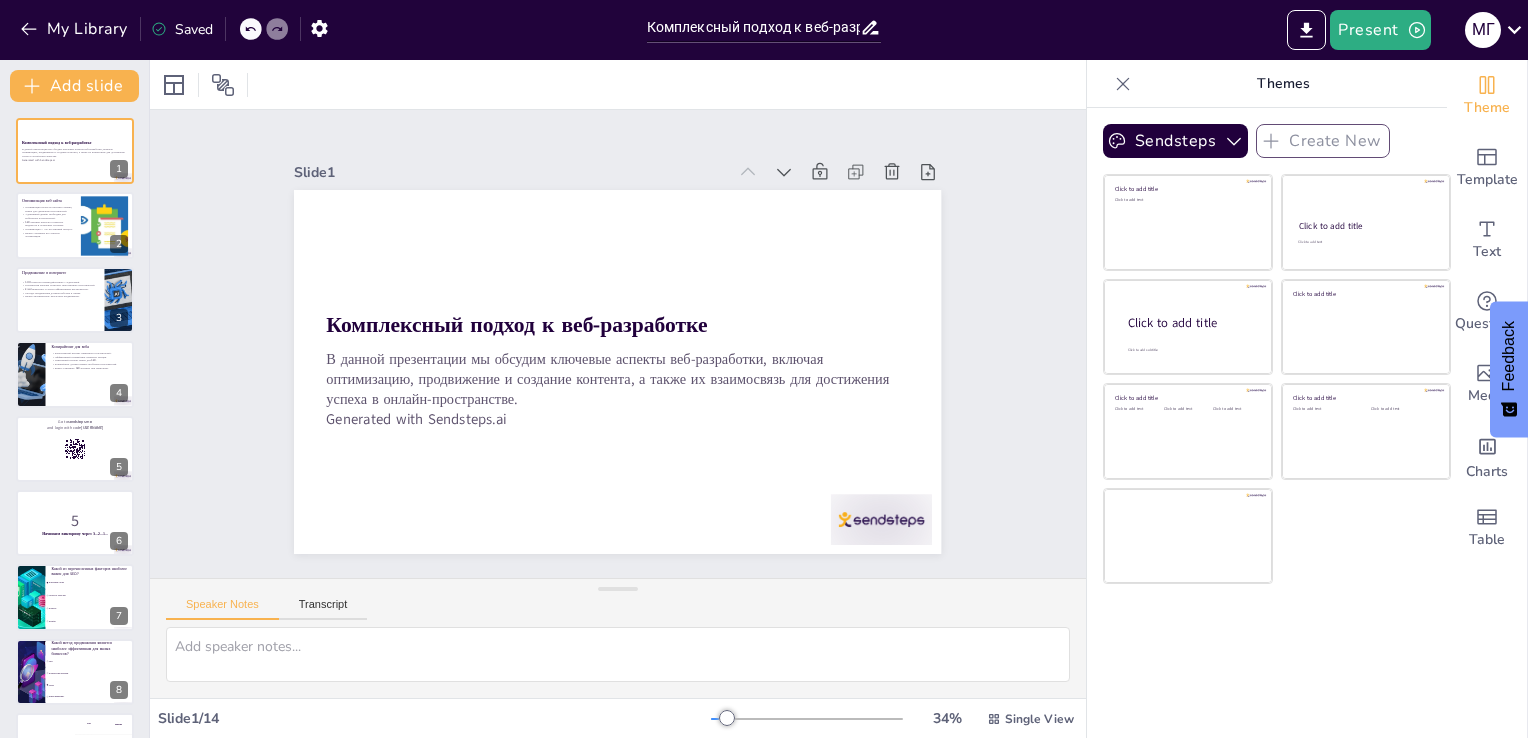 checkbox on "true" 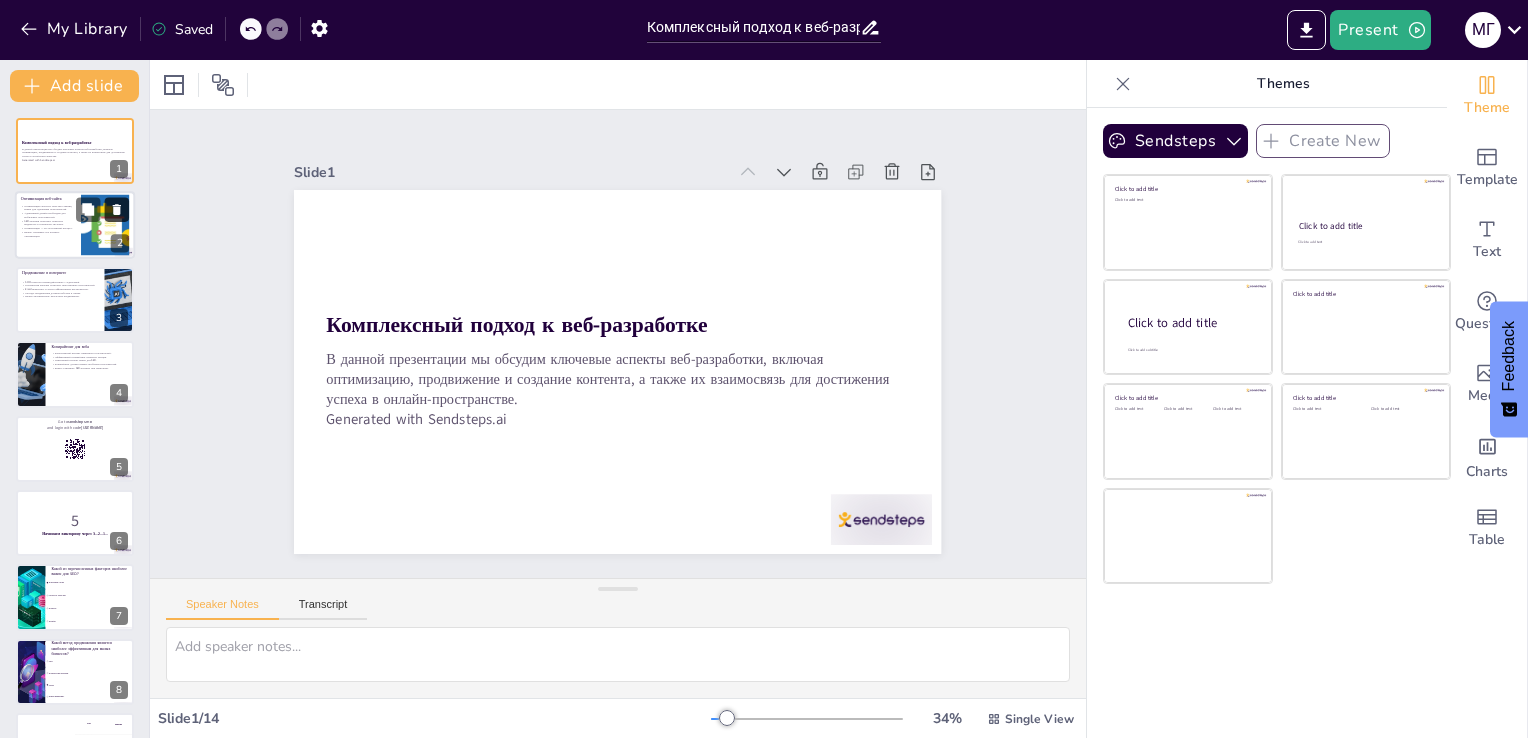checkbox on "true" 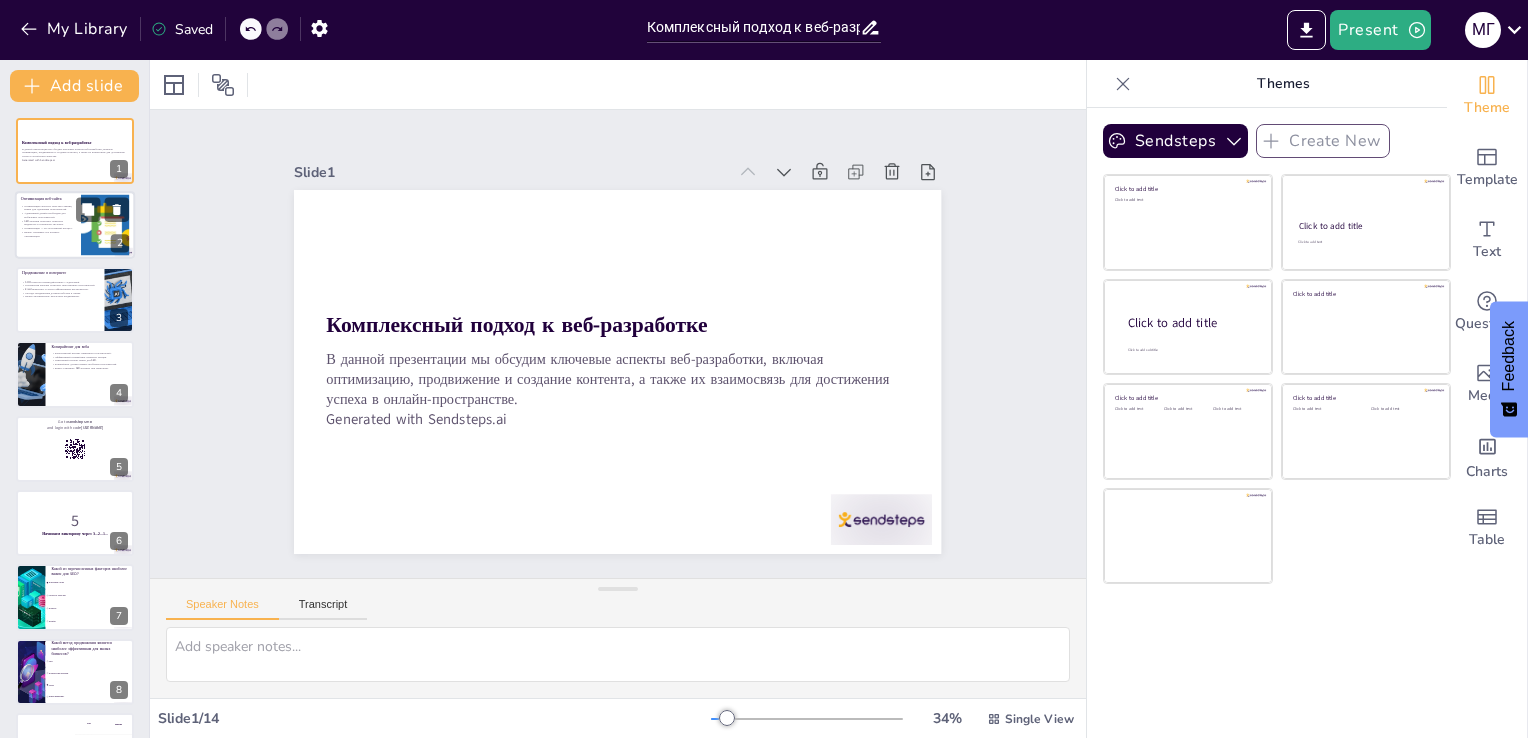 checkbox on "true" 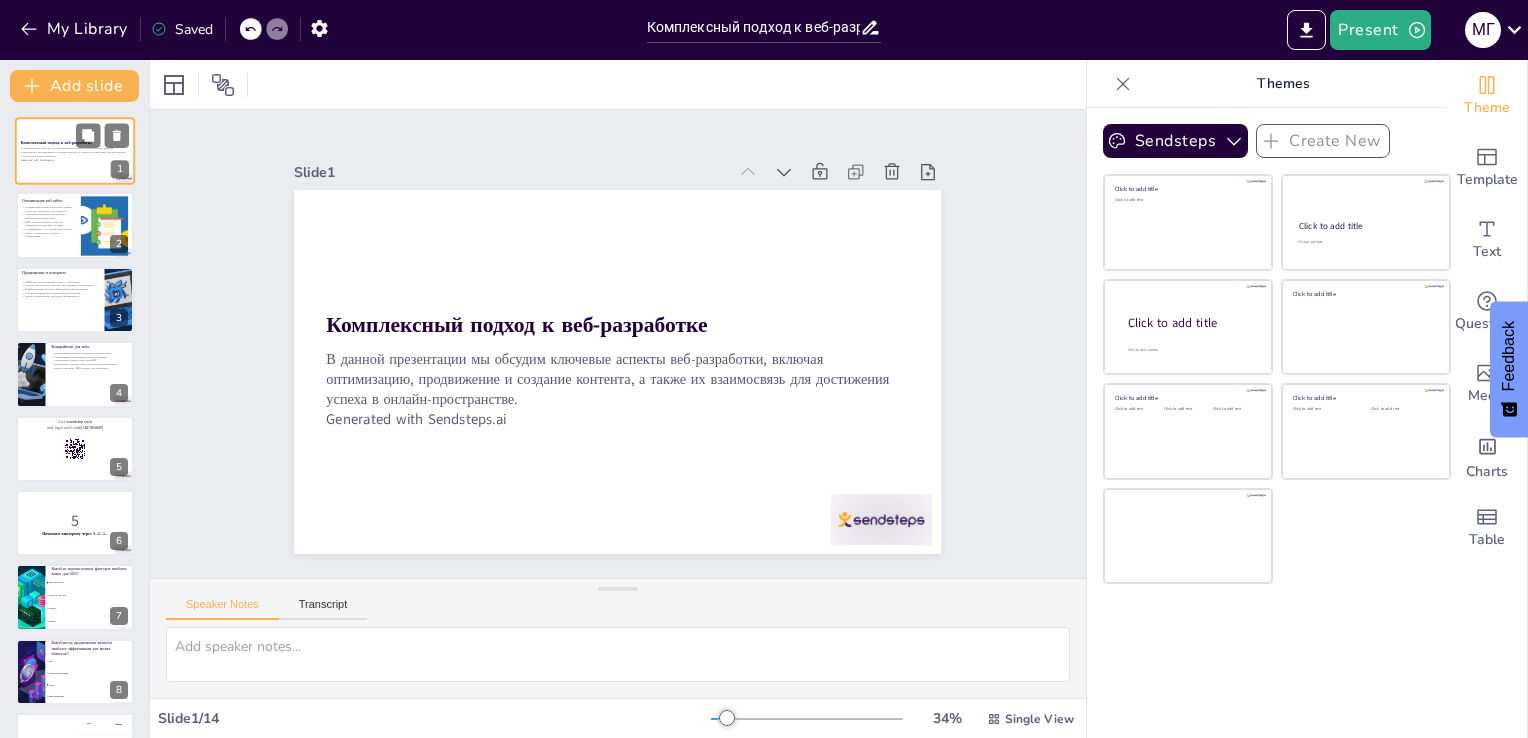 checkbox on "true" 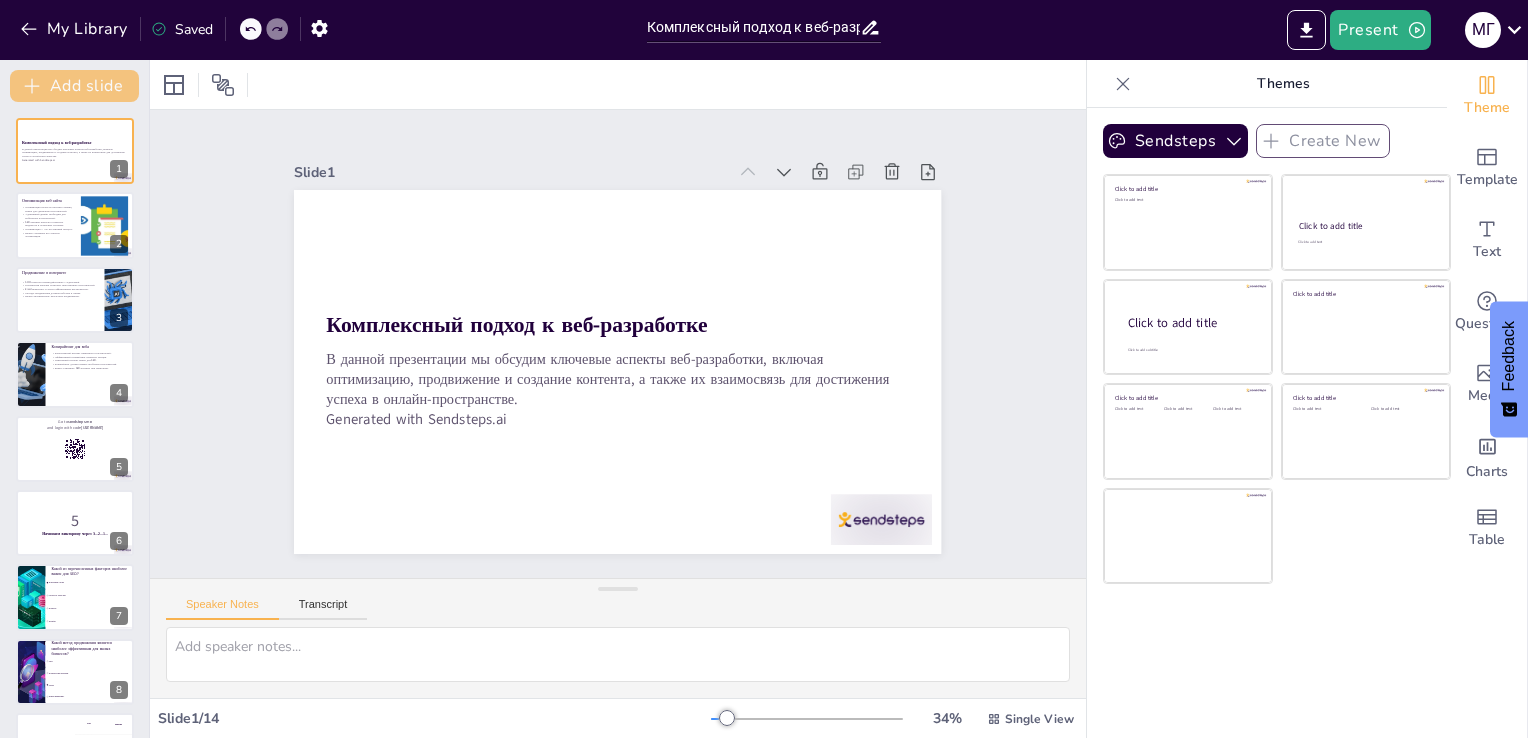 checkbox on "true" 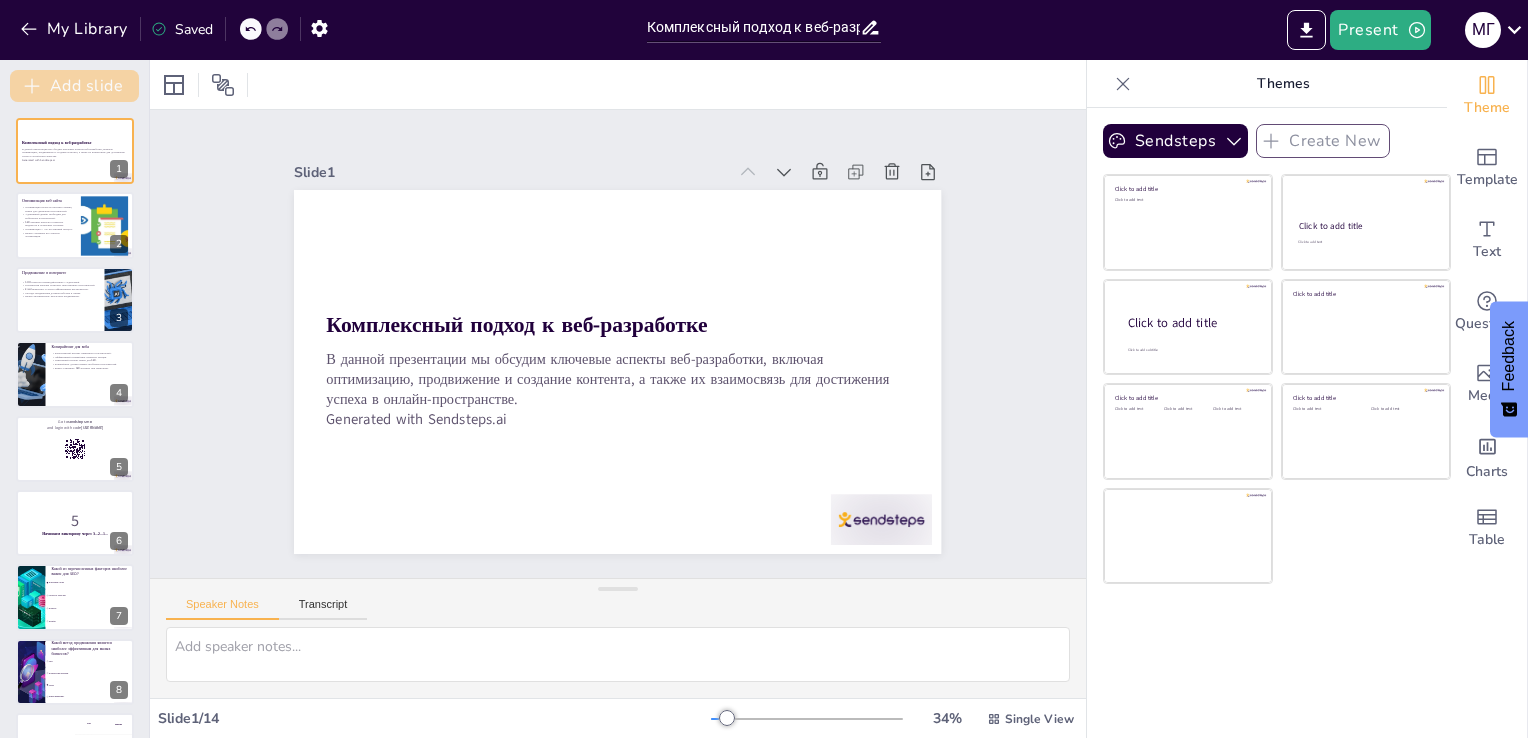 click on "Add slide" at bounding box center [74, 86] 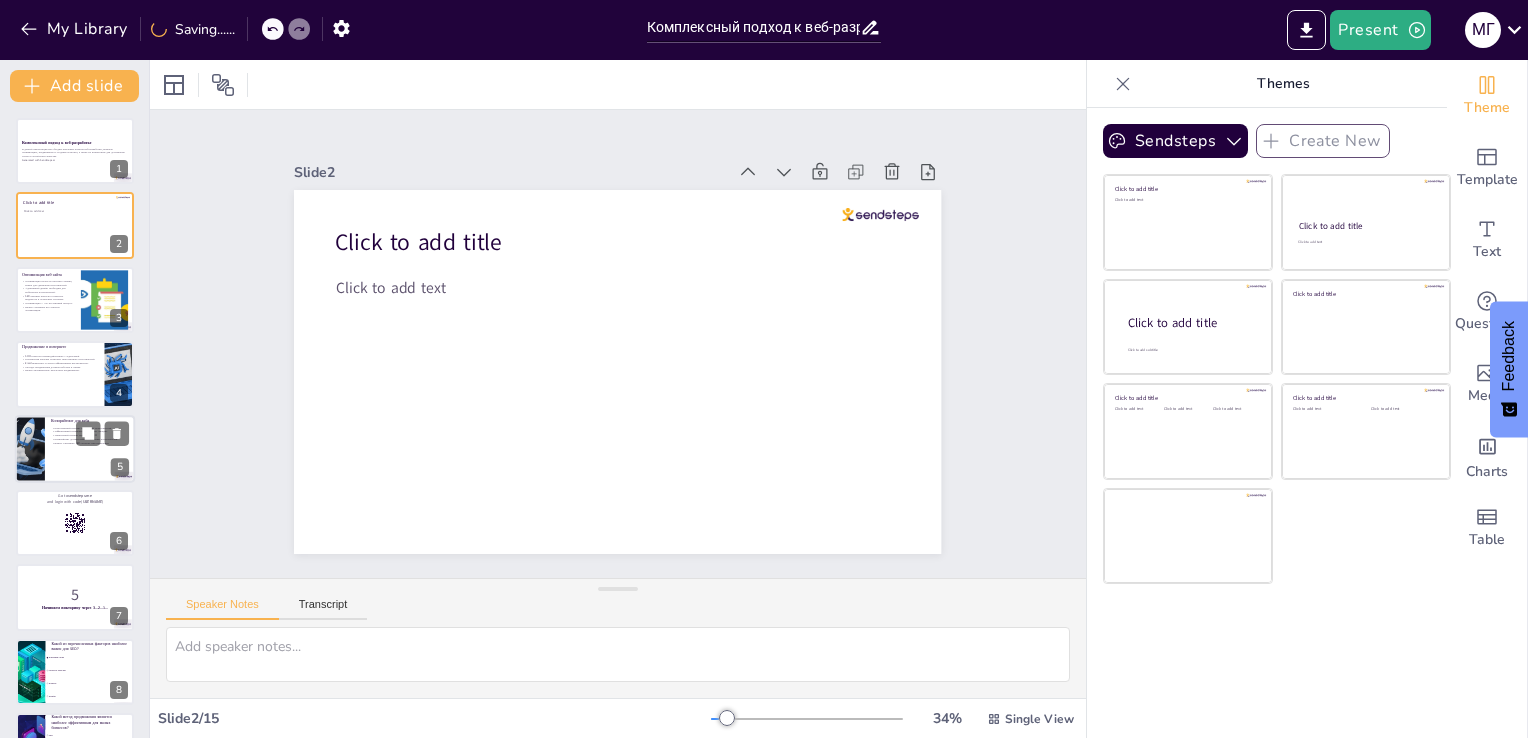 checkbox on "true" 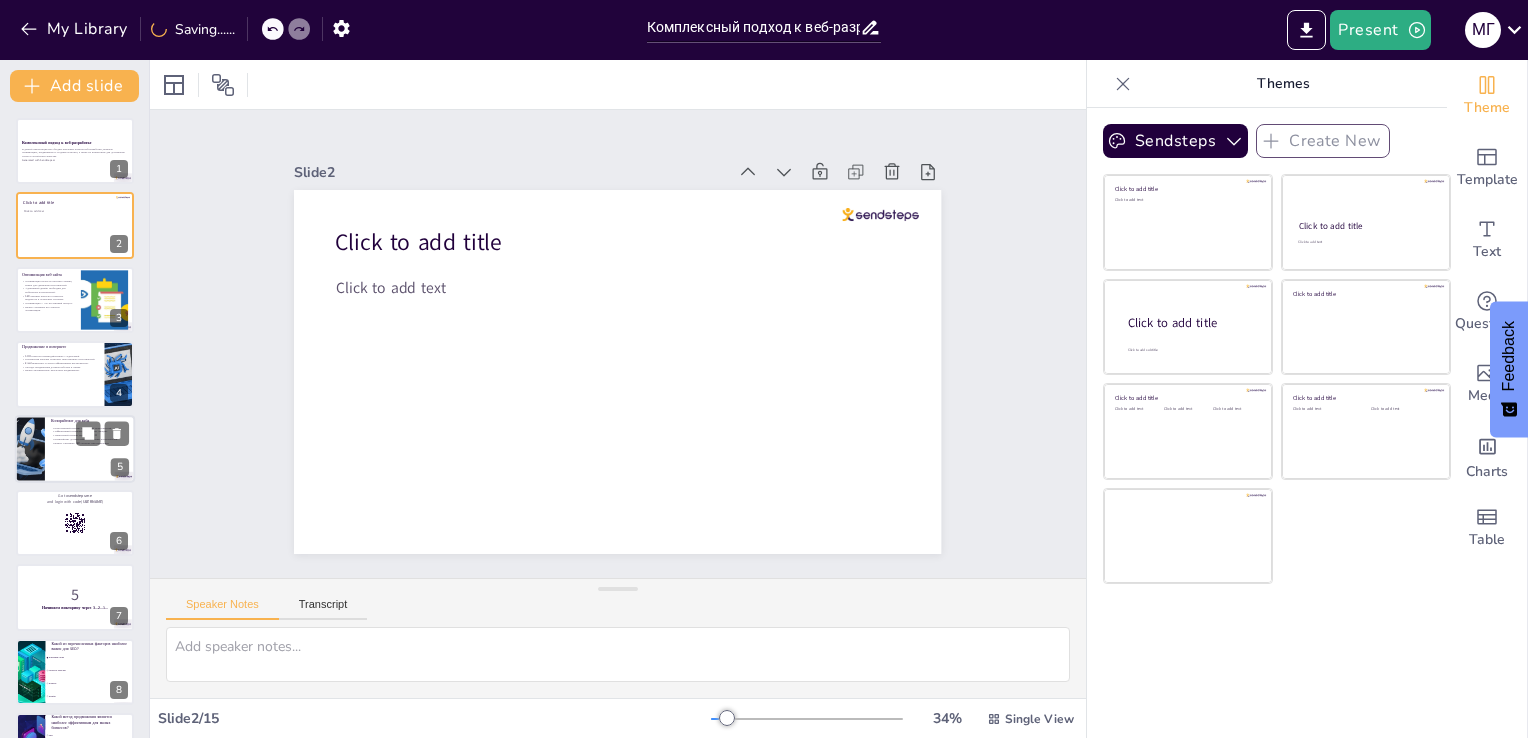 checkbox on "true" 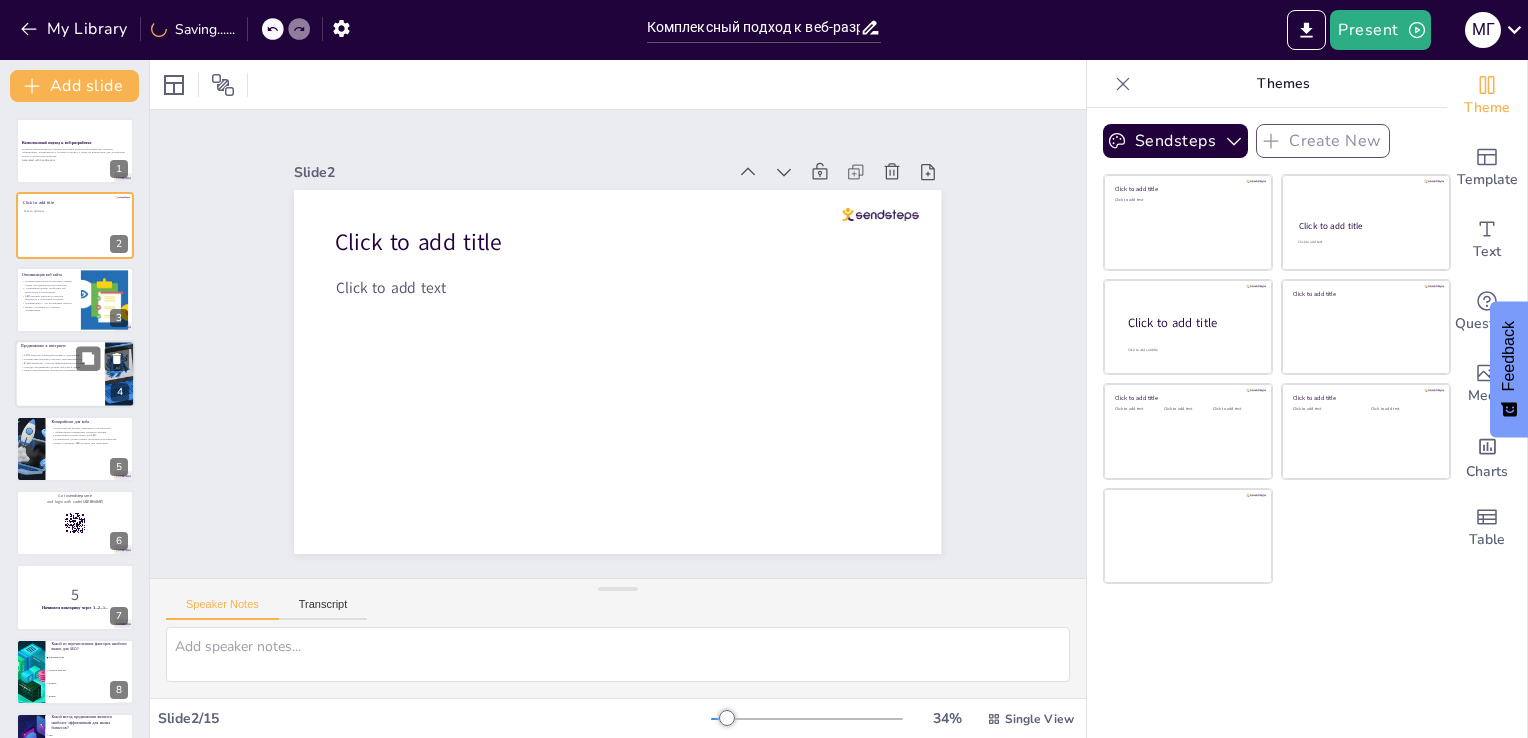 checkbox on "true" 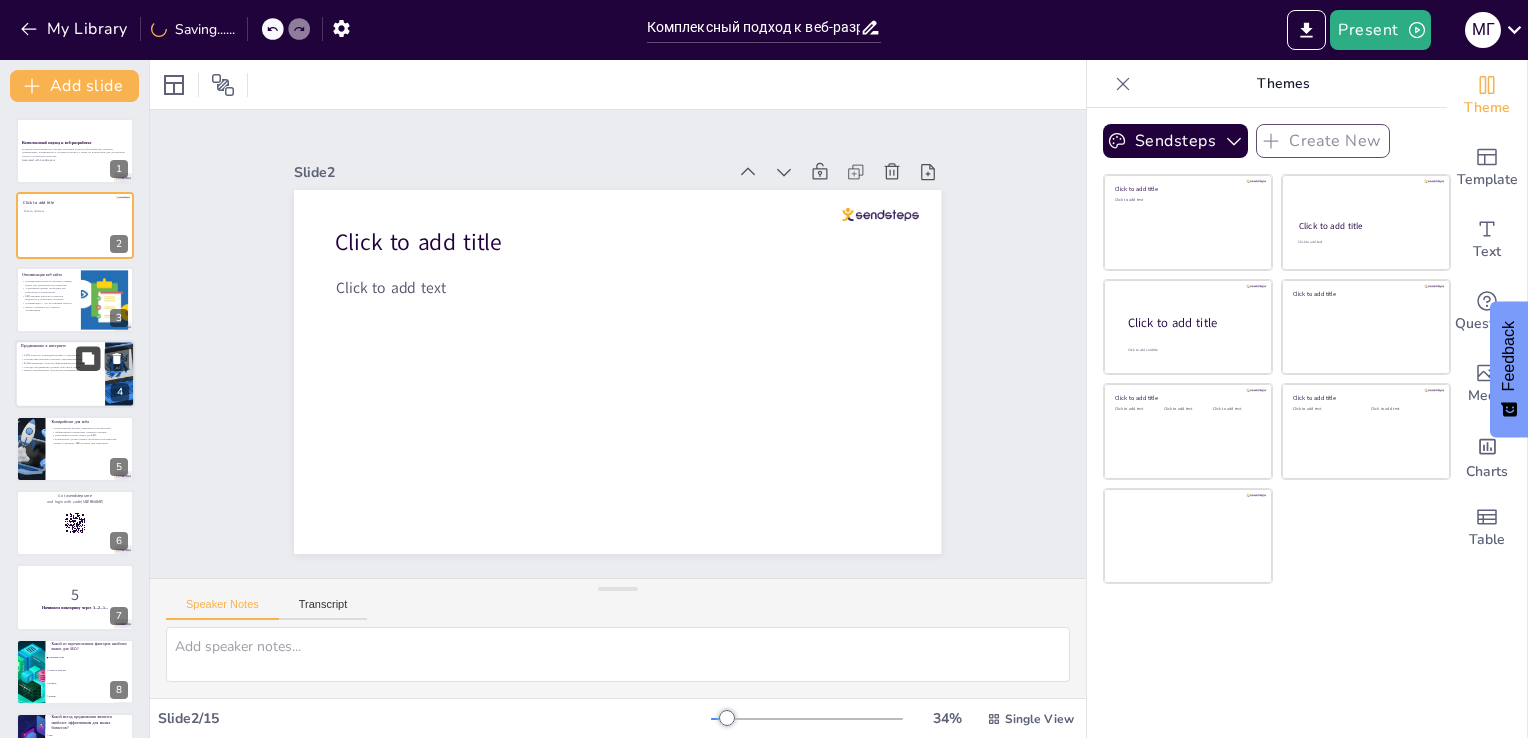 checkbox on "true" 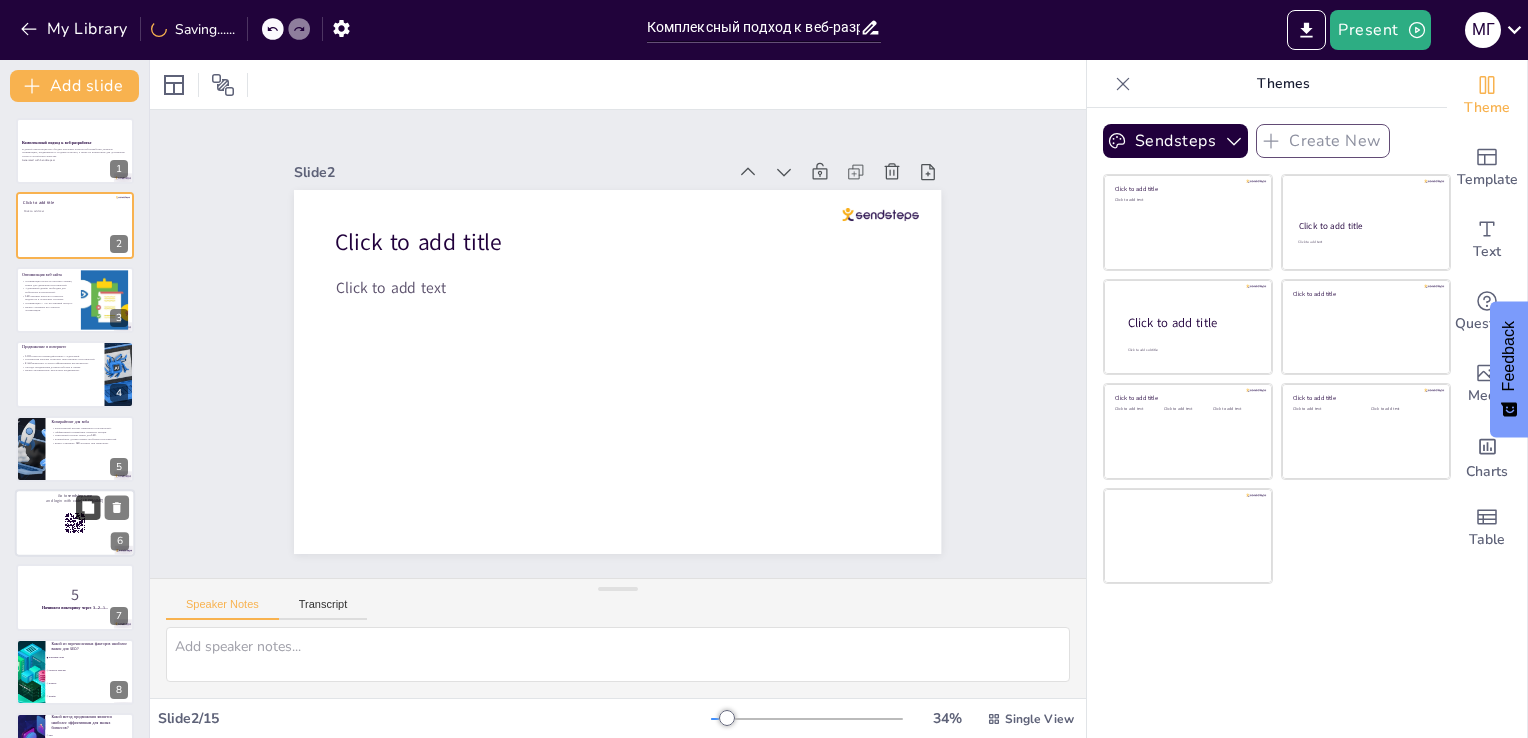 checkbox on "true" 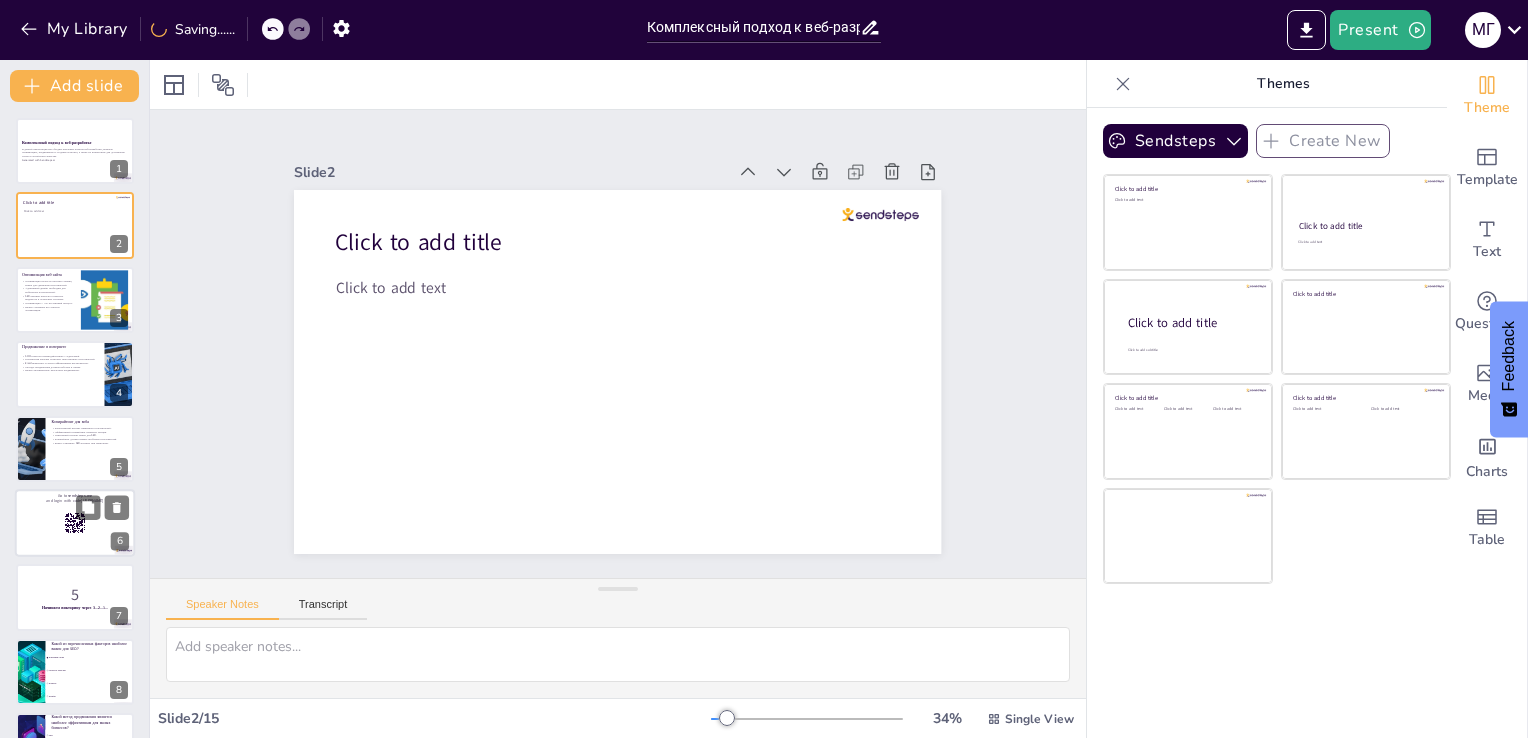 checkbox on "true" 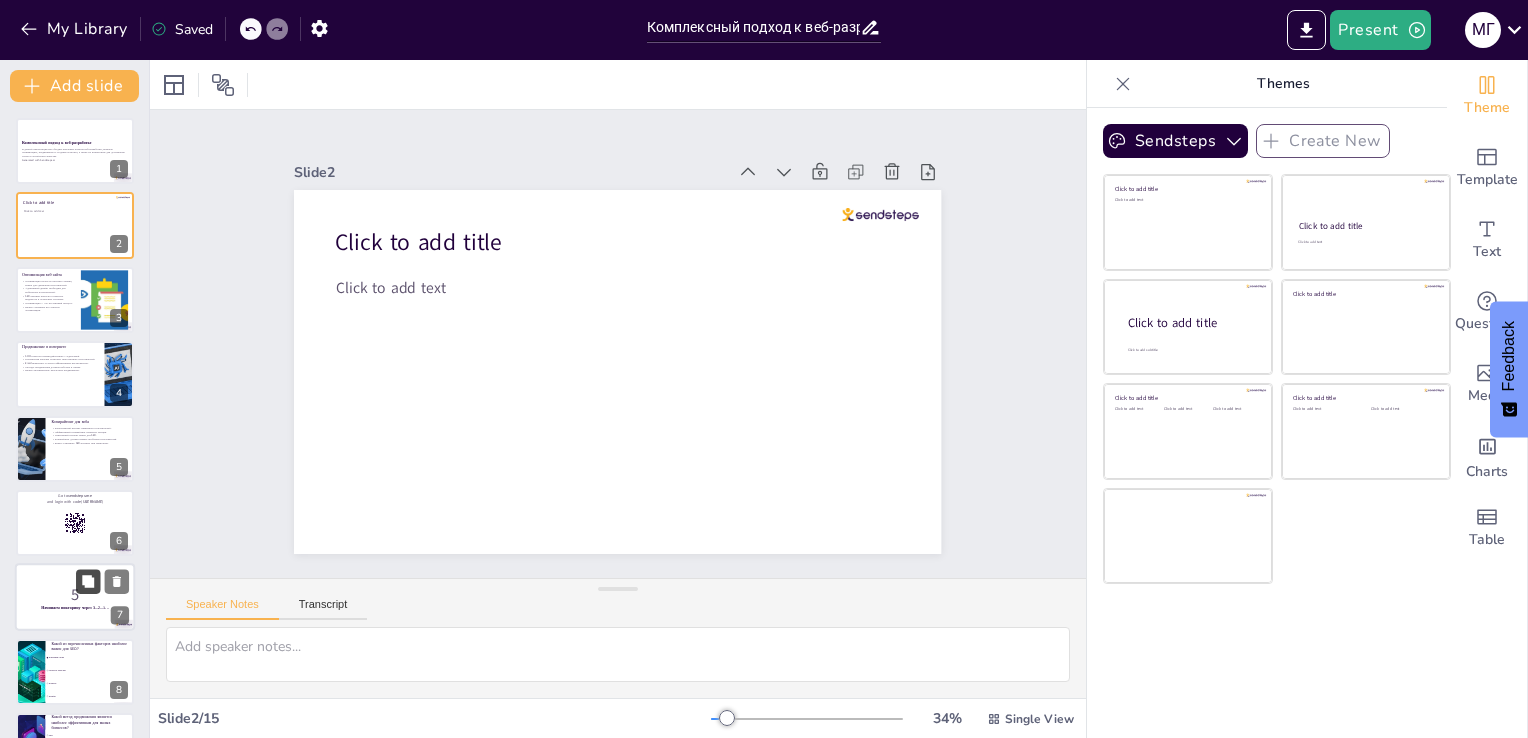 checkbox on "true" 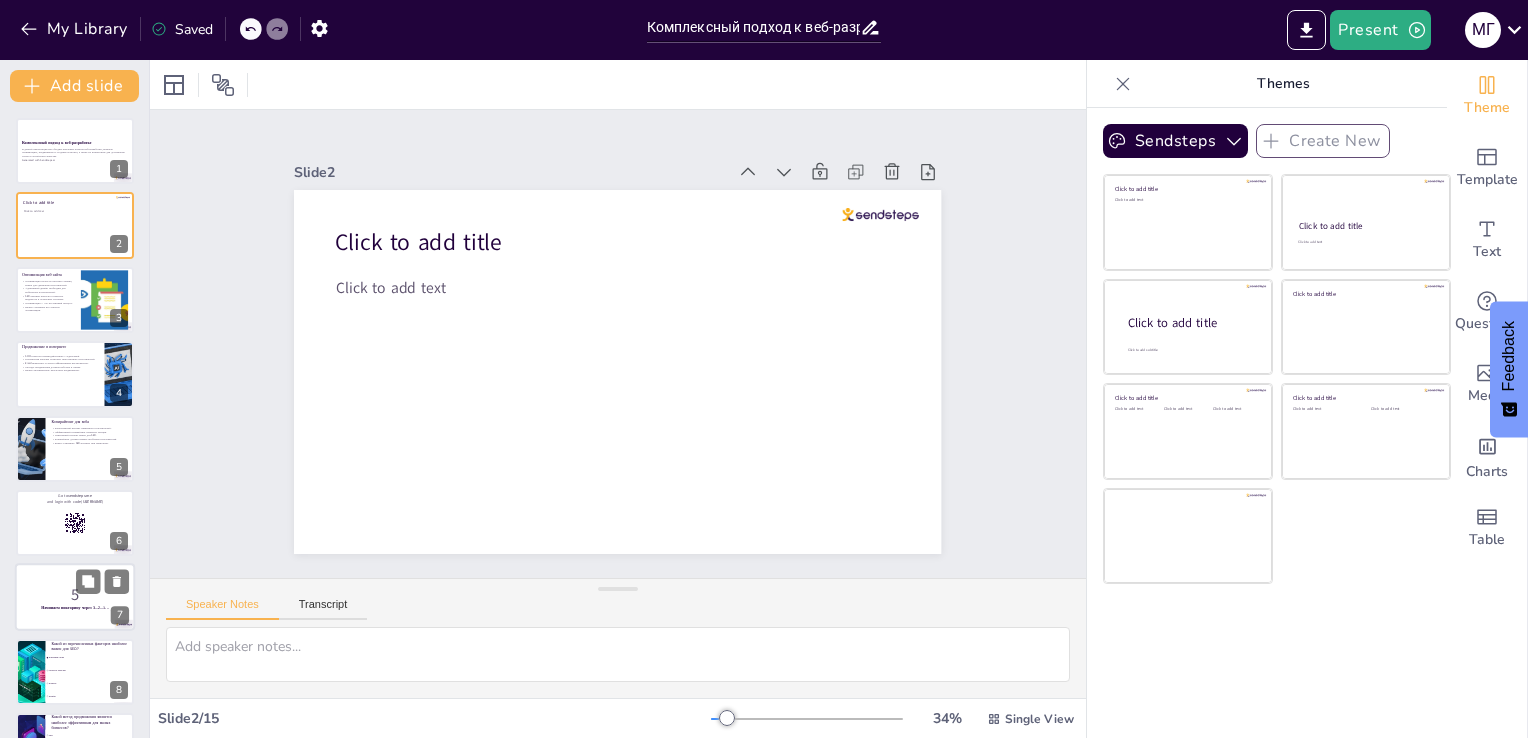 checkbox on "true" 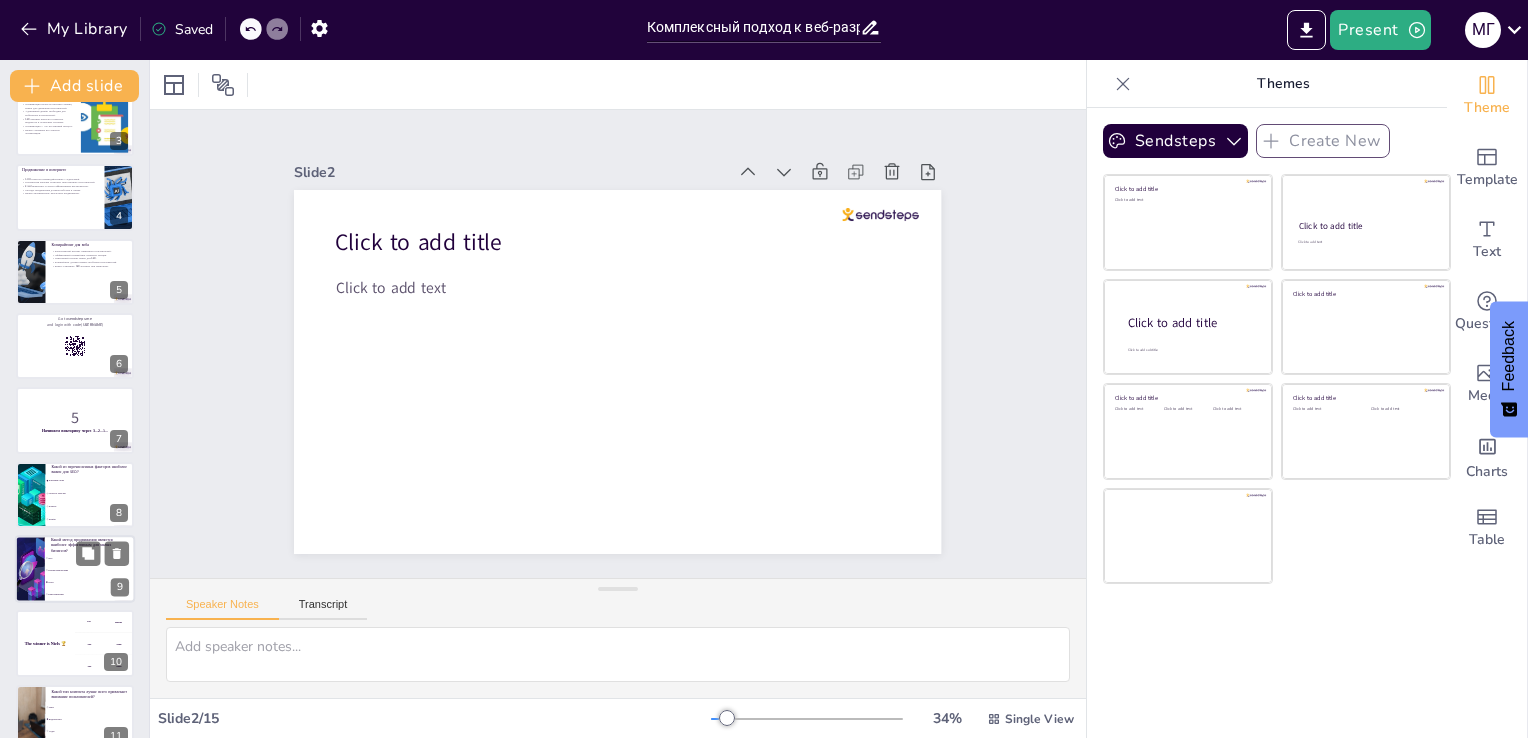 checkbox on "true" 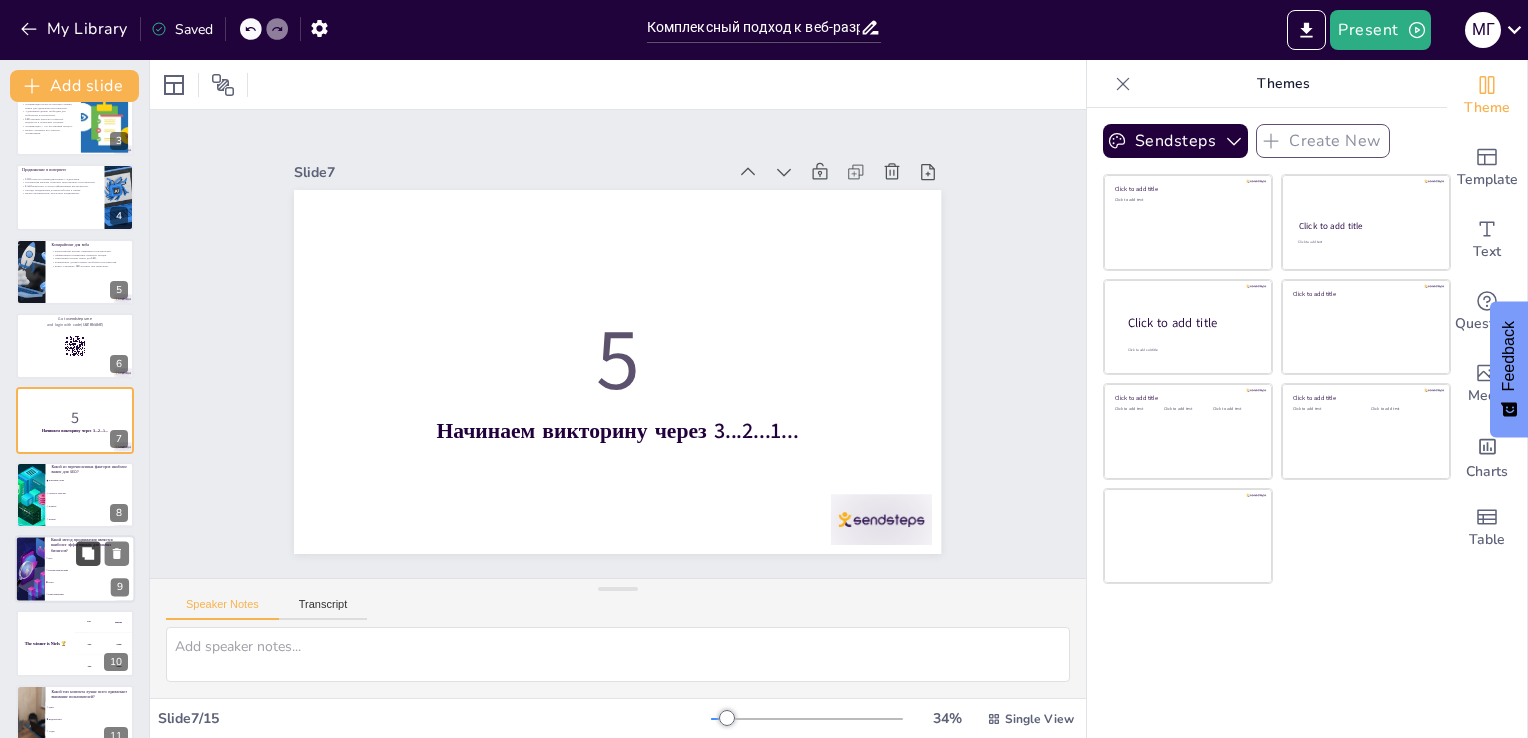 checkbox on "true" 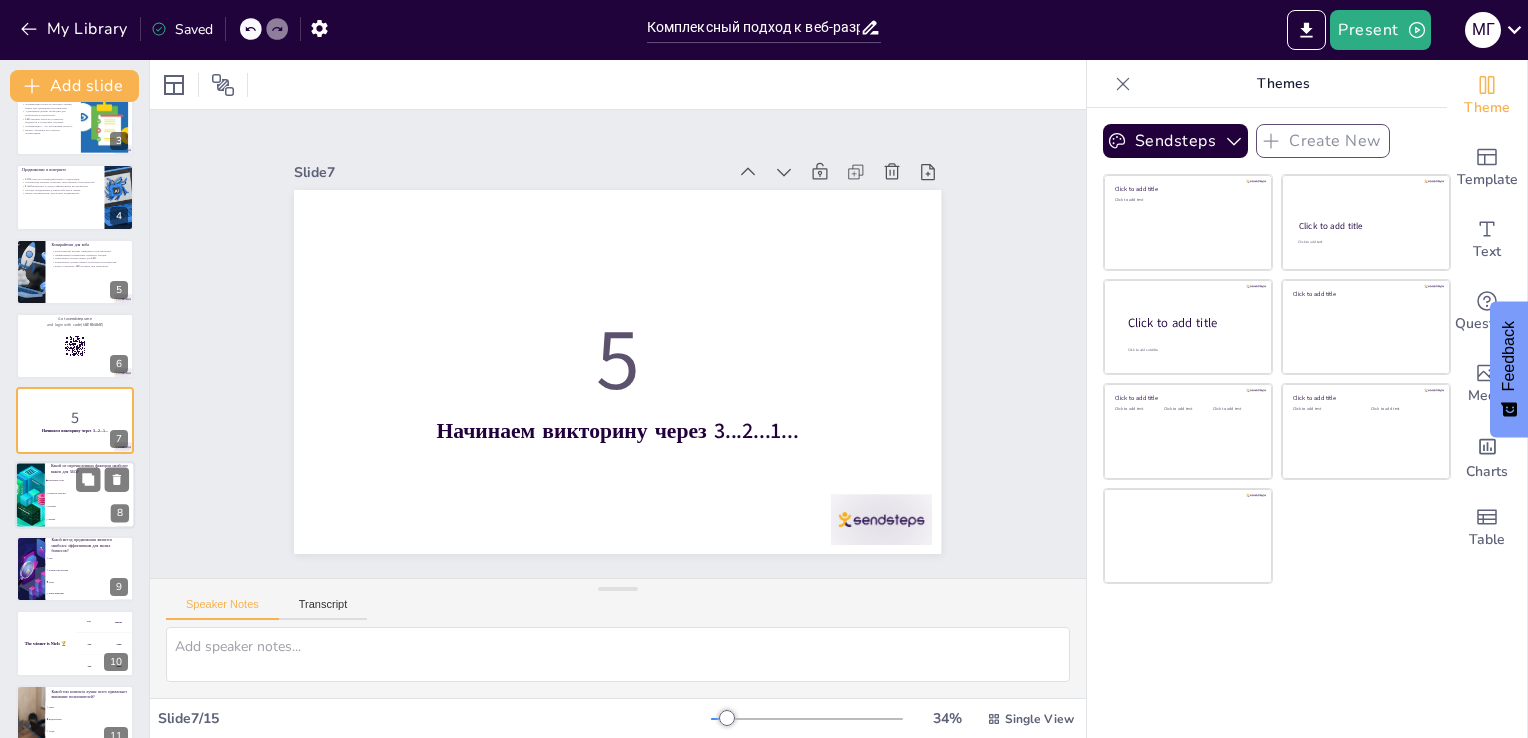 checkbox on "true" 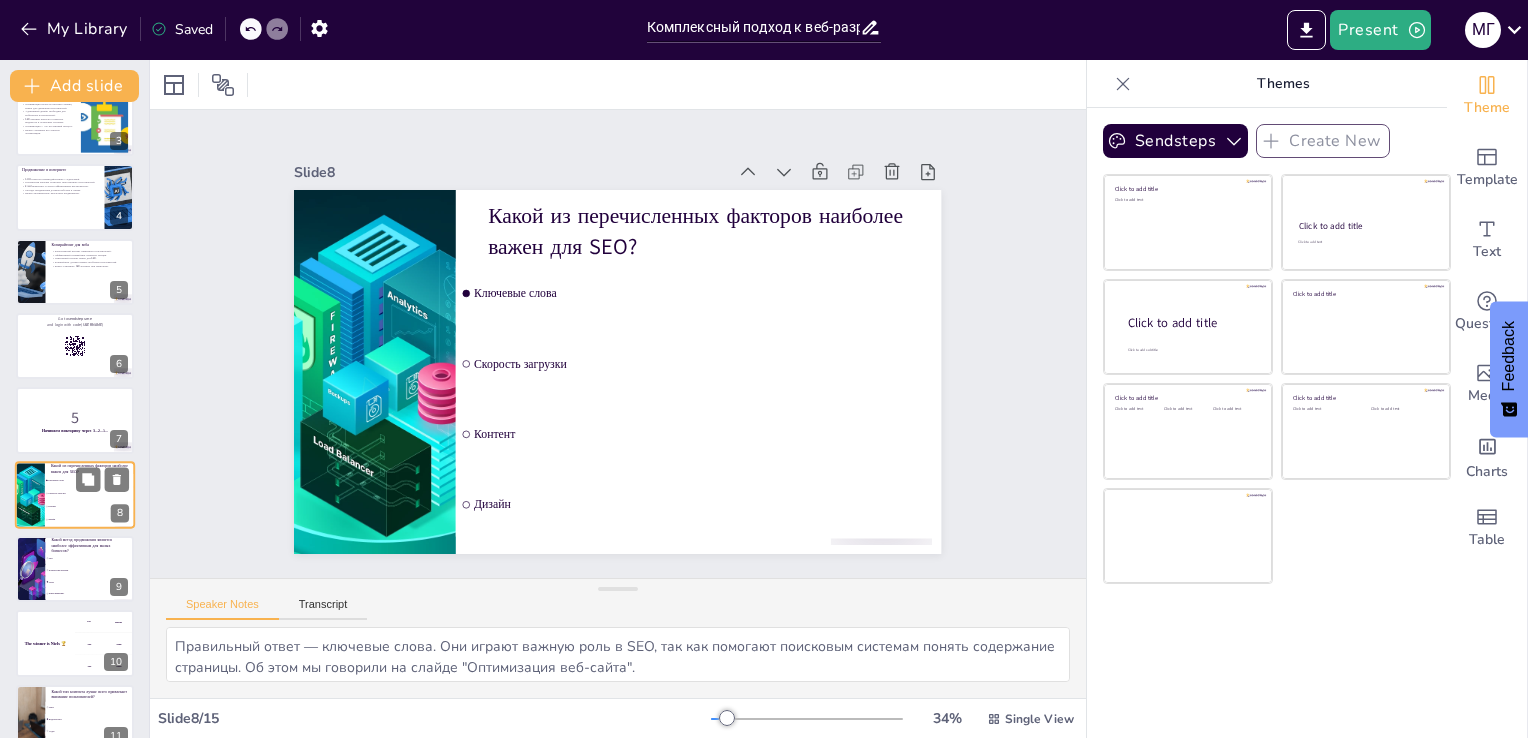 scroll, scrollTop: 252, scrollLeft: 0, axis: vertical 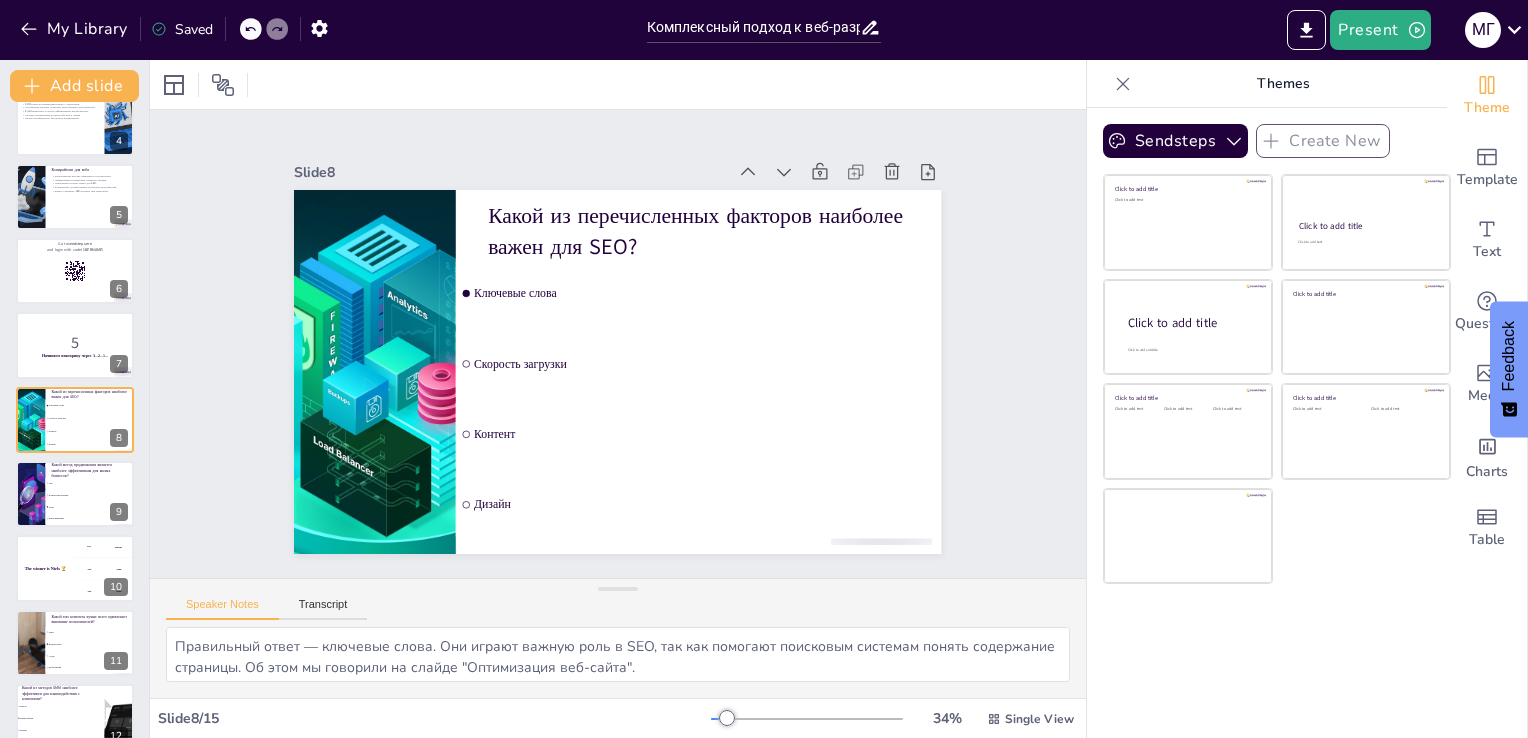 checkbox on "true" 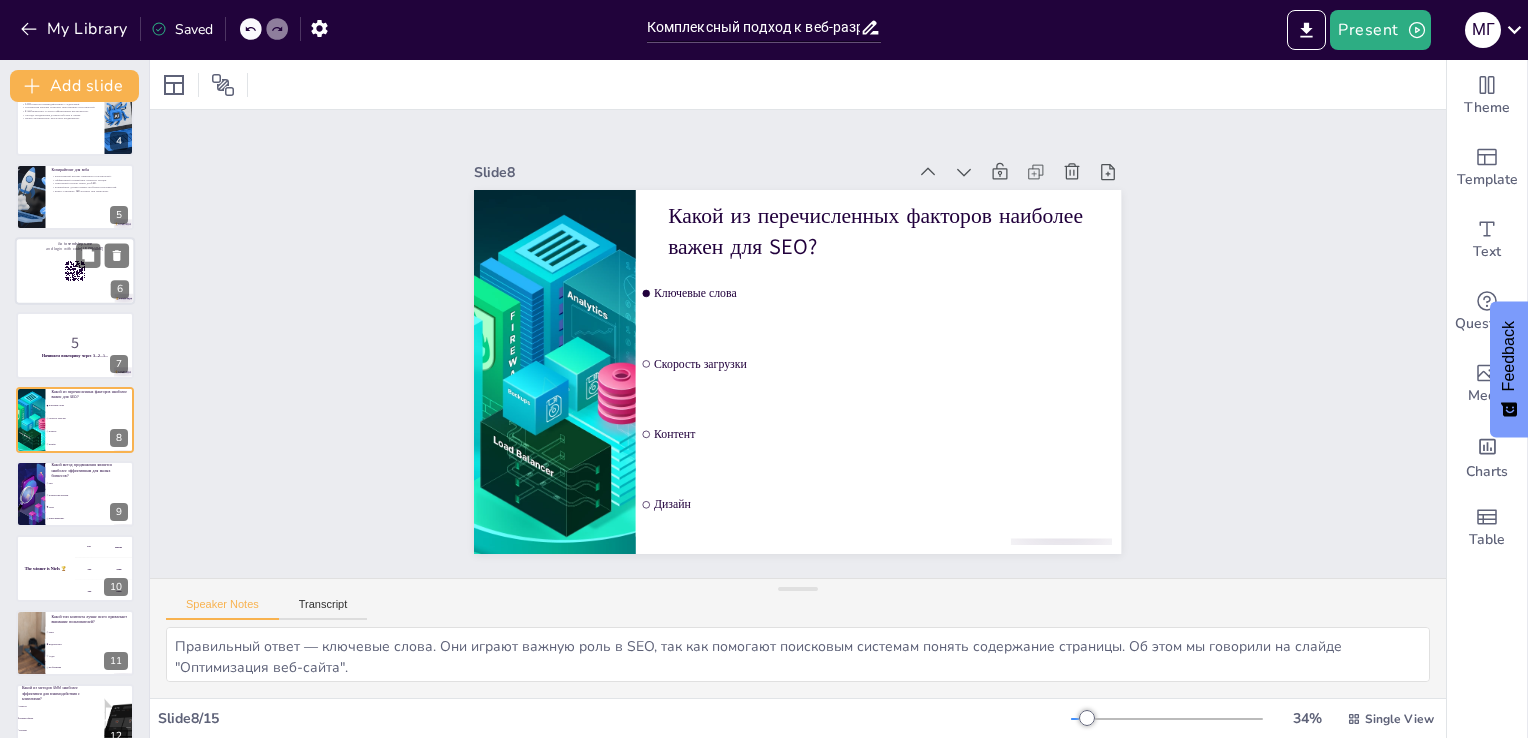click at bounding box center (75, 271) 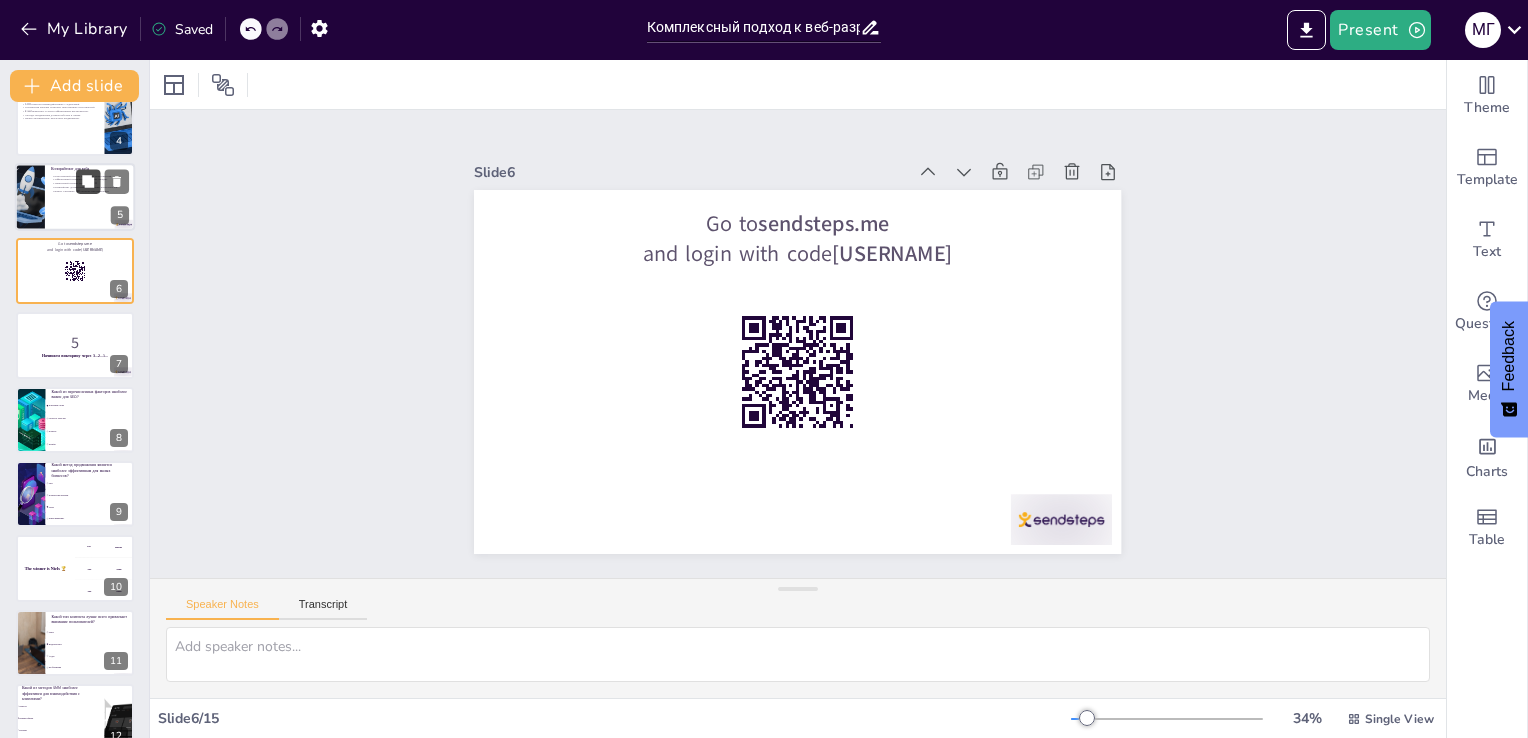 scroll, scrollTop: 103, scrollLeft: 0, axis: vertical 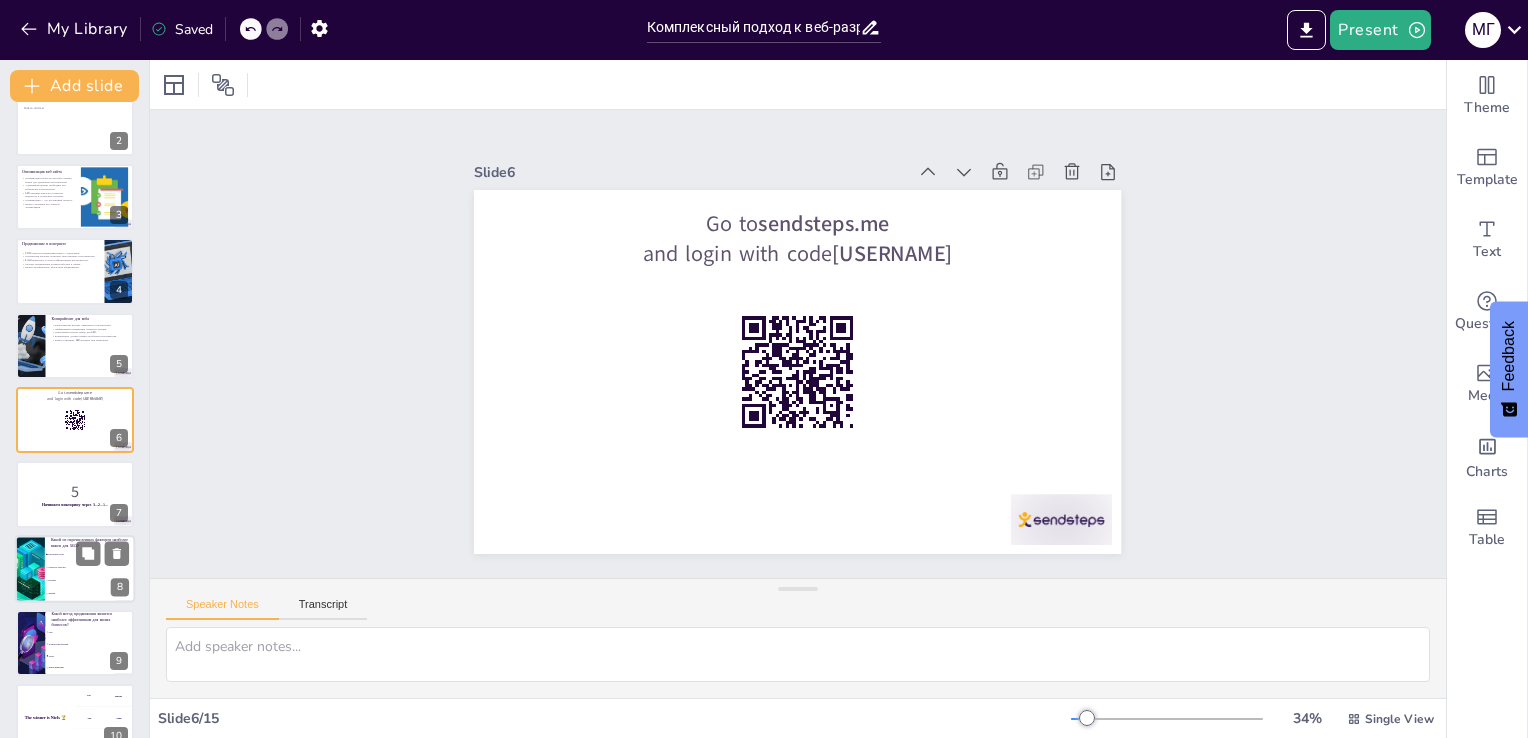 click on "Контент" at bounding box center (90, 580) 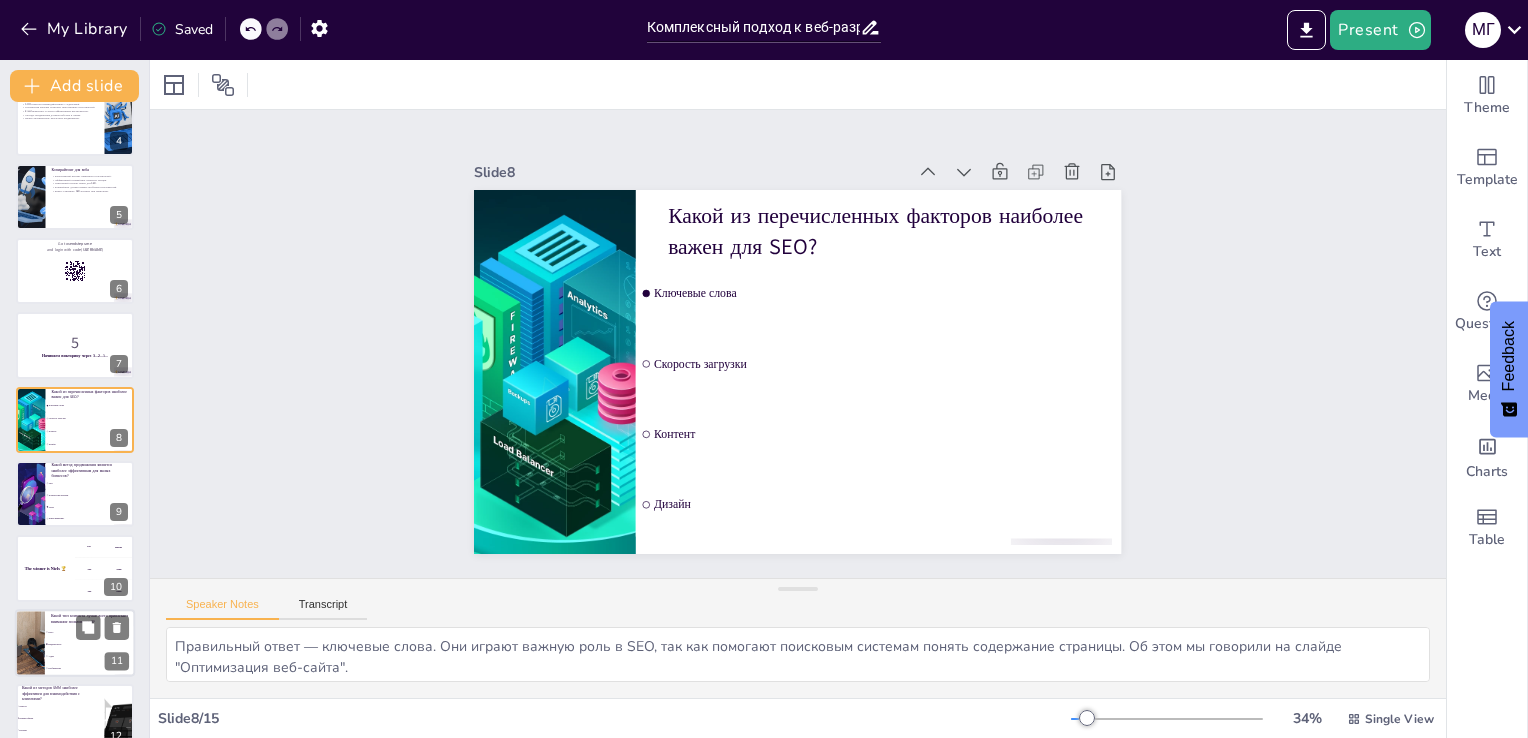 click on "Видеоконтент" at bounding box center [91, 644] 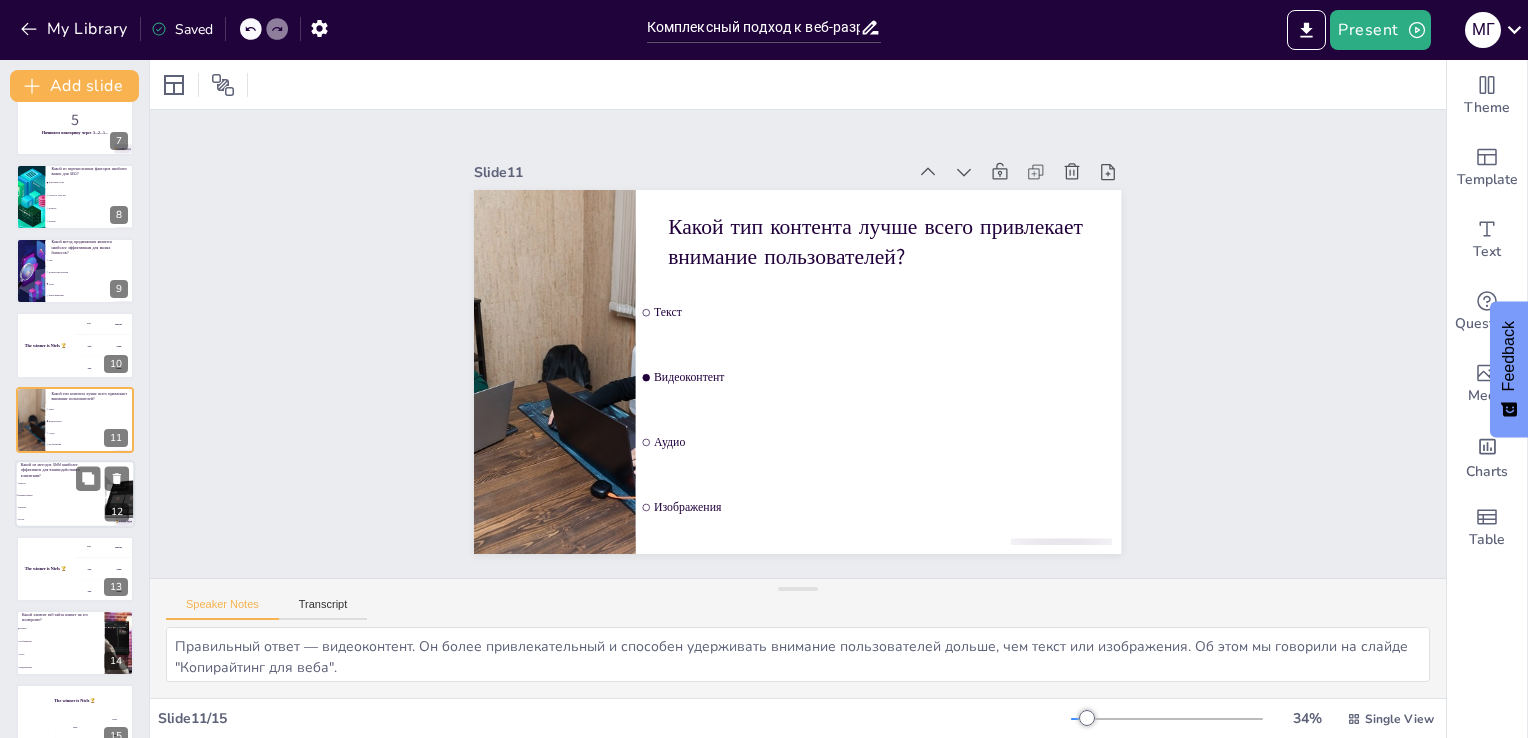 scroll, scrollTop: 503, scrollLeft: 0, axis: vertical 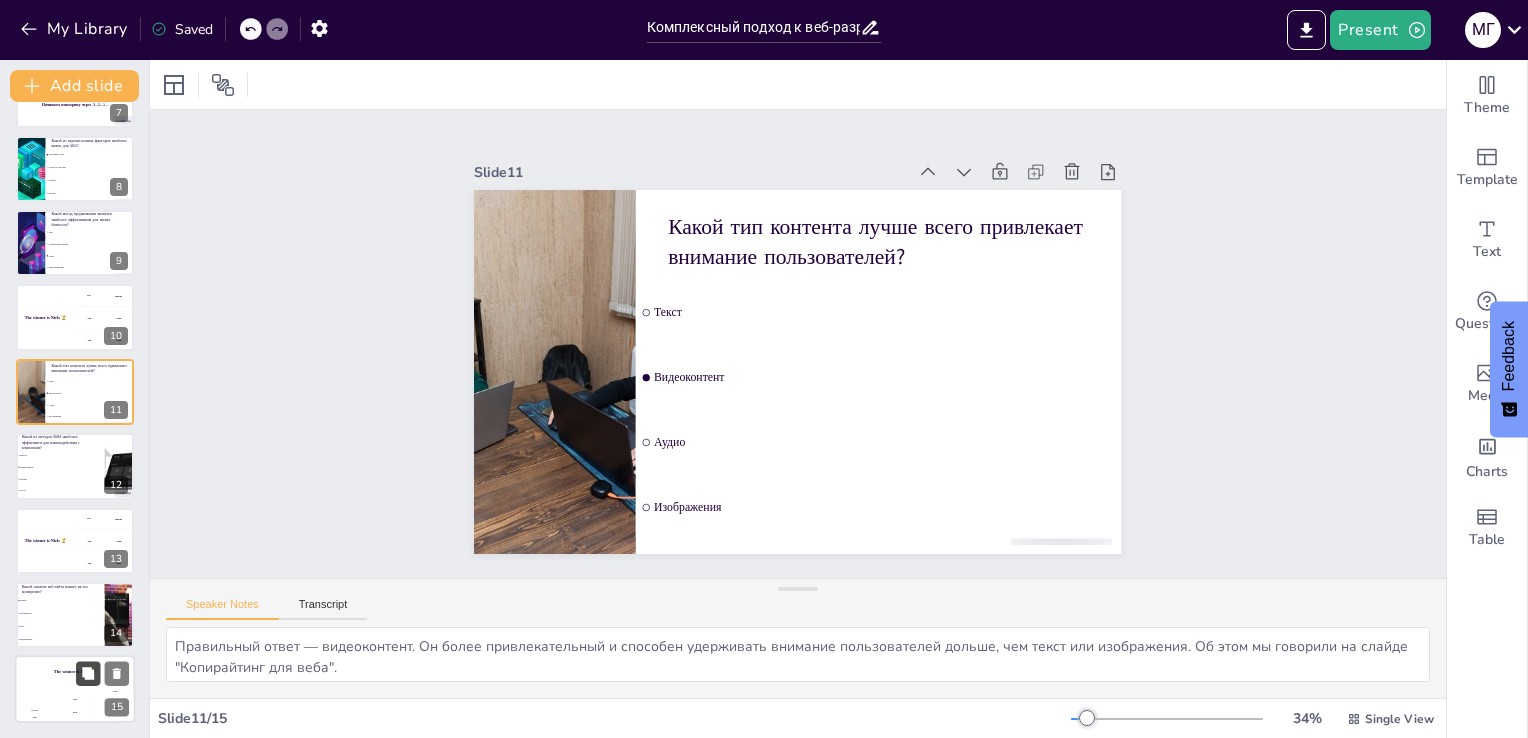 drag, startPoint x: 100, startPoint y: 618, endPoint x: 98, endPoint y: 671, distance: 53.037724 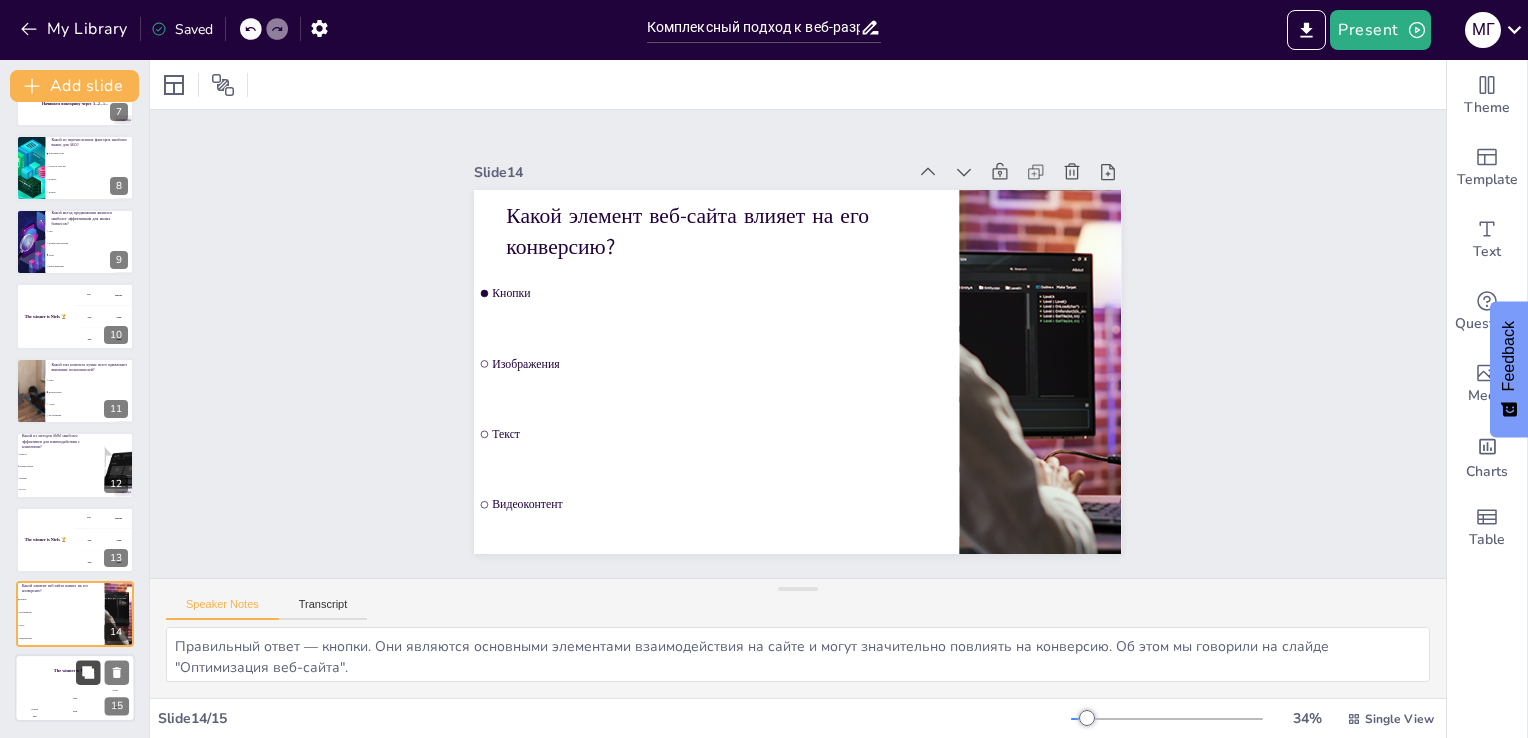 click at bounding box center [88, 673] 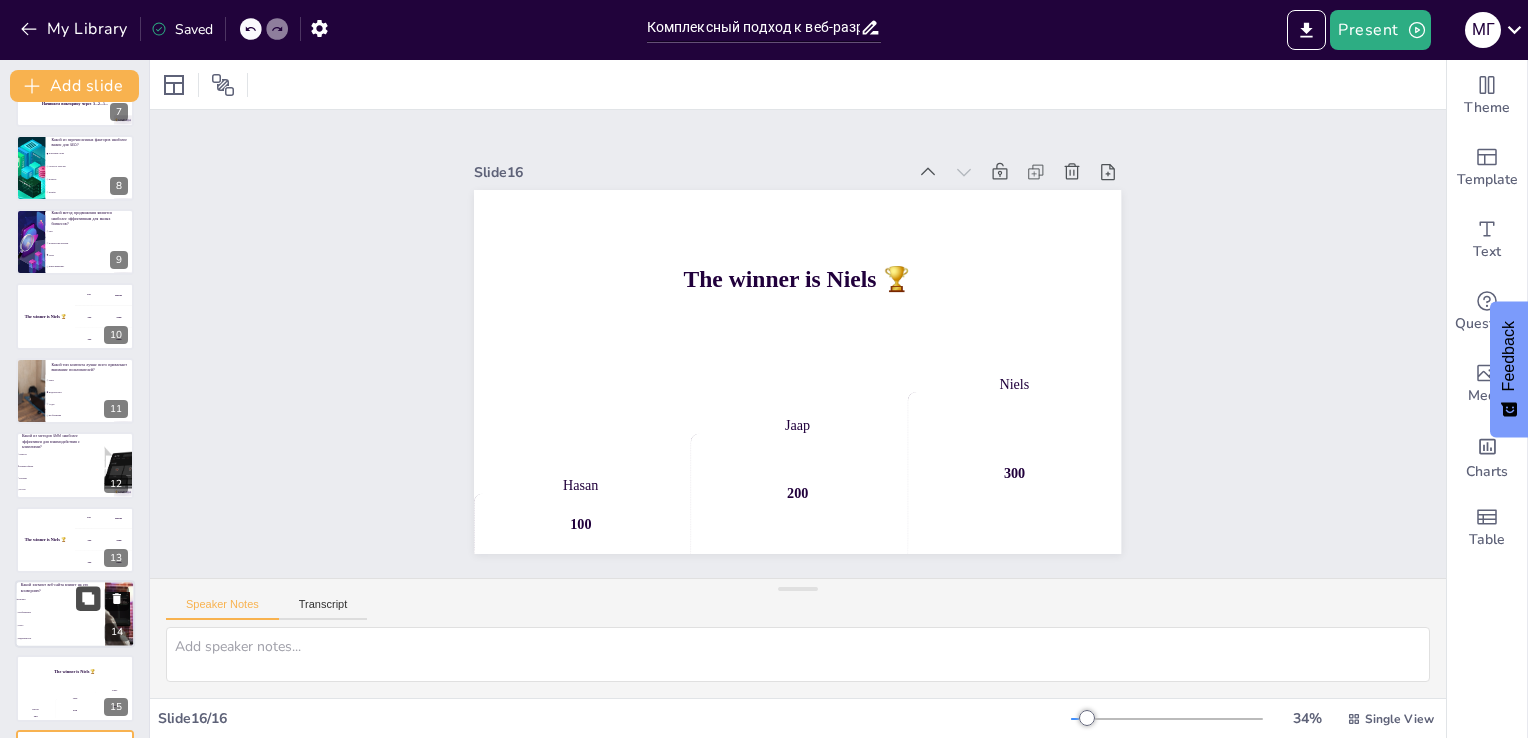 scroll, scrollTop: 578, scrollLeft: 0, axis: vertical 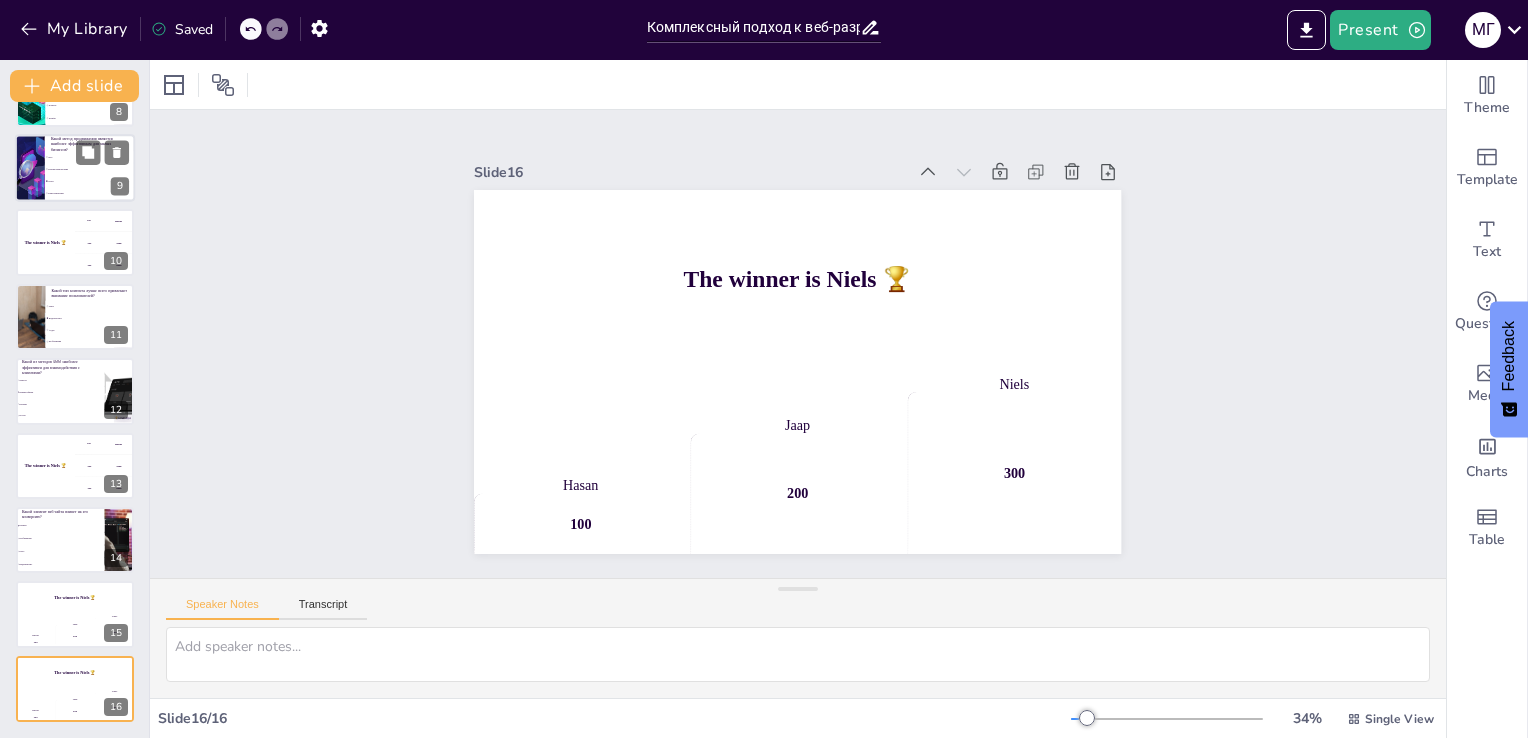 click at bounding box center (102, 152) 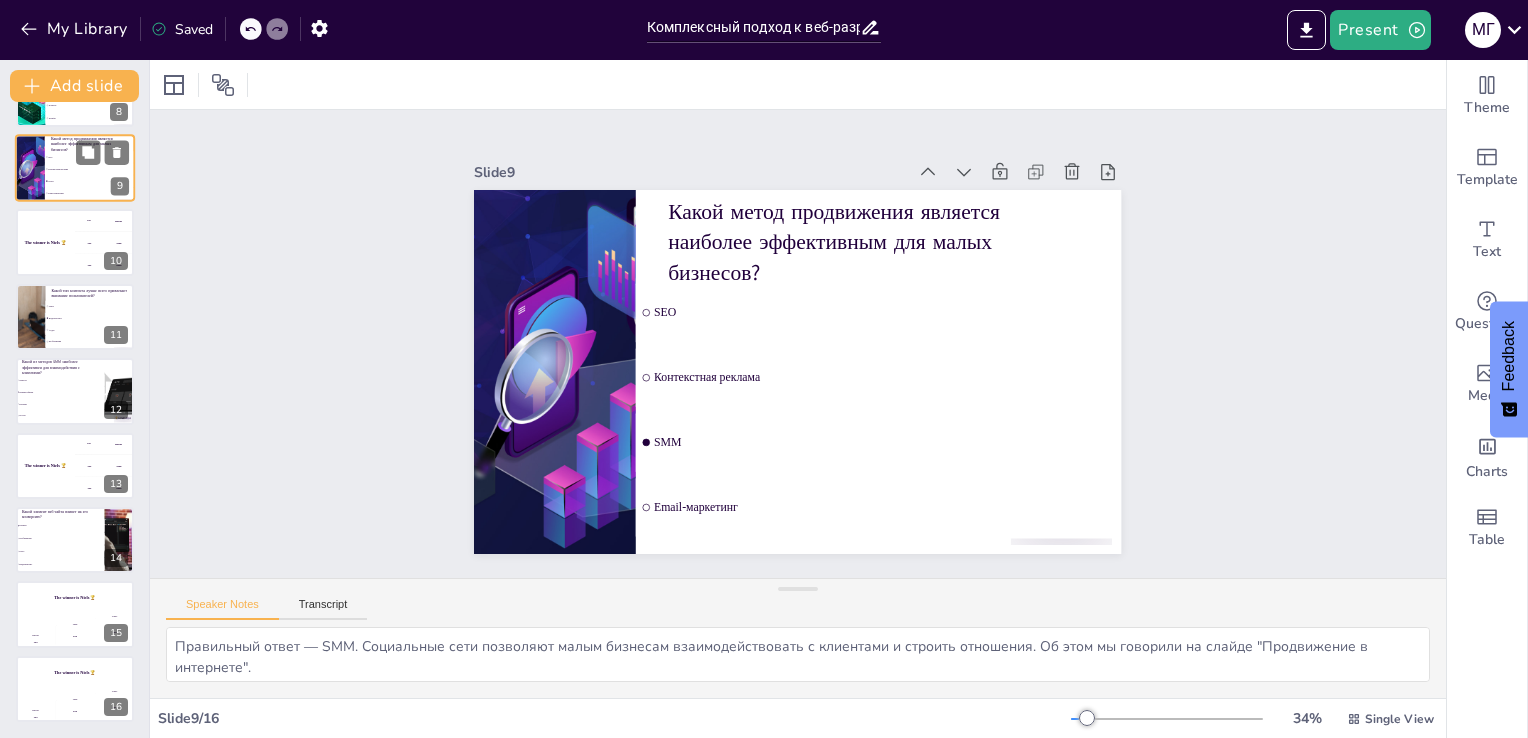 scroll, scrollTop: 326, scrollLeft: 0, axis: vertical 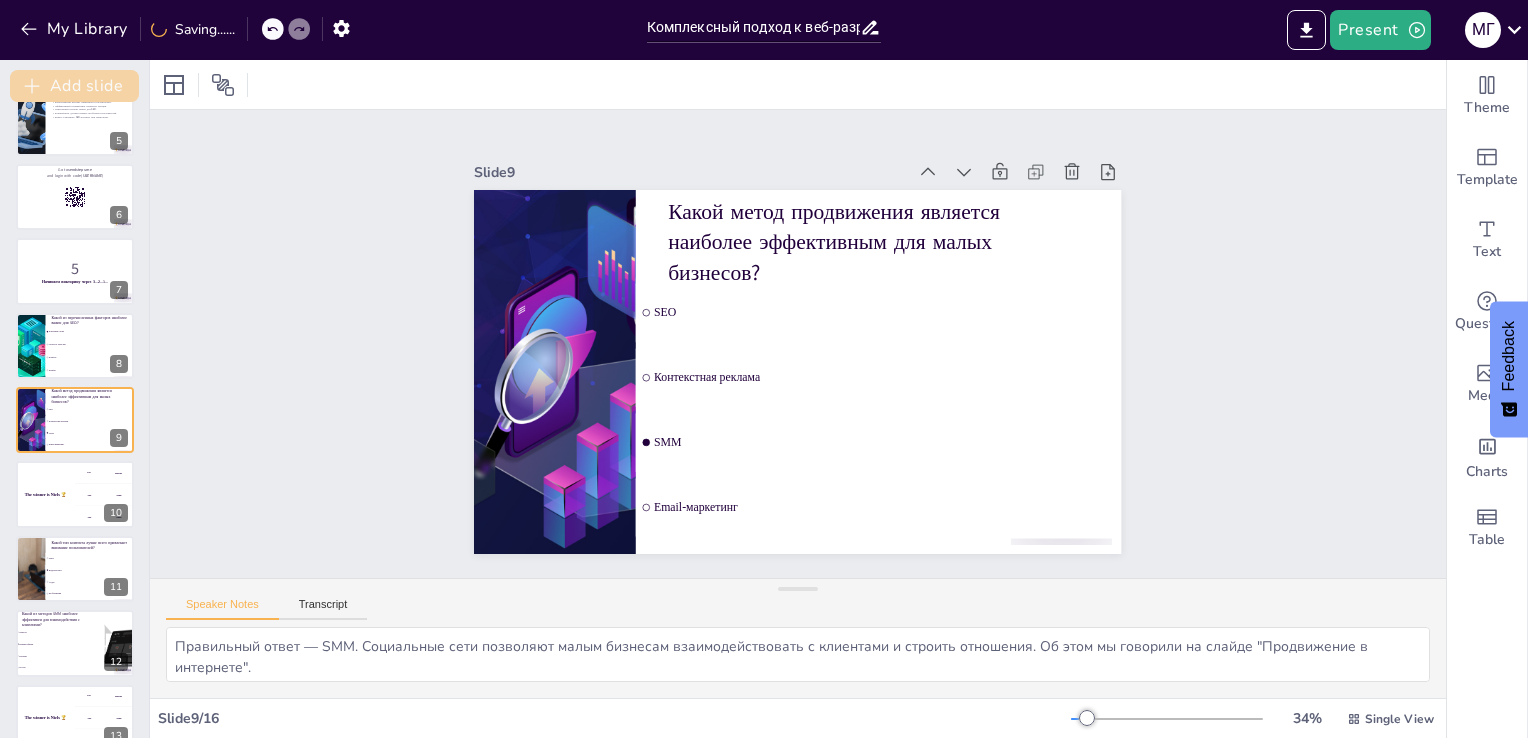 click on "Add slide" at bounding box center [74, 86] 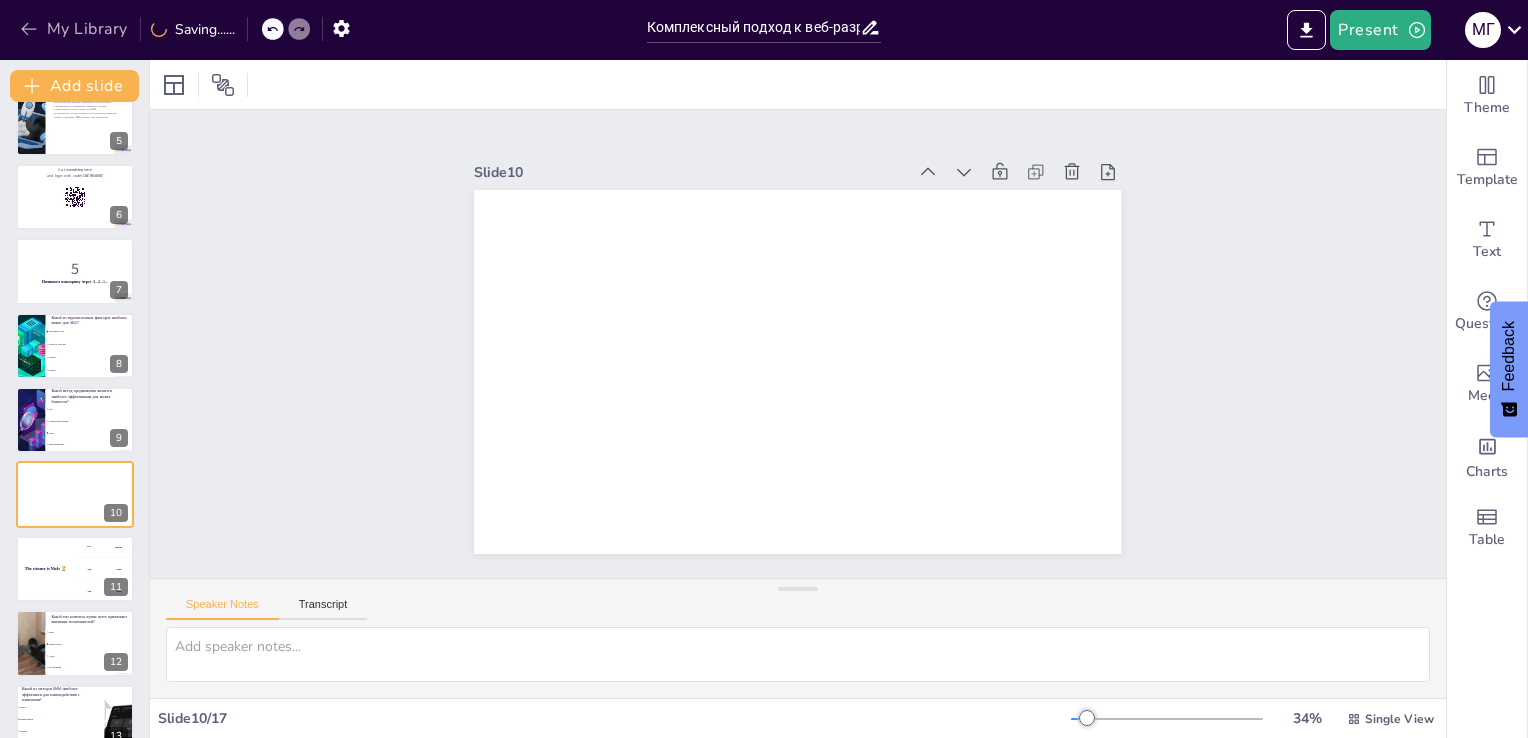 click 